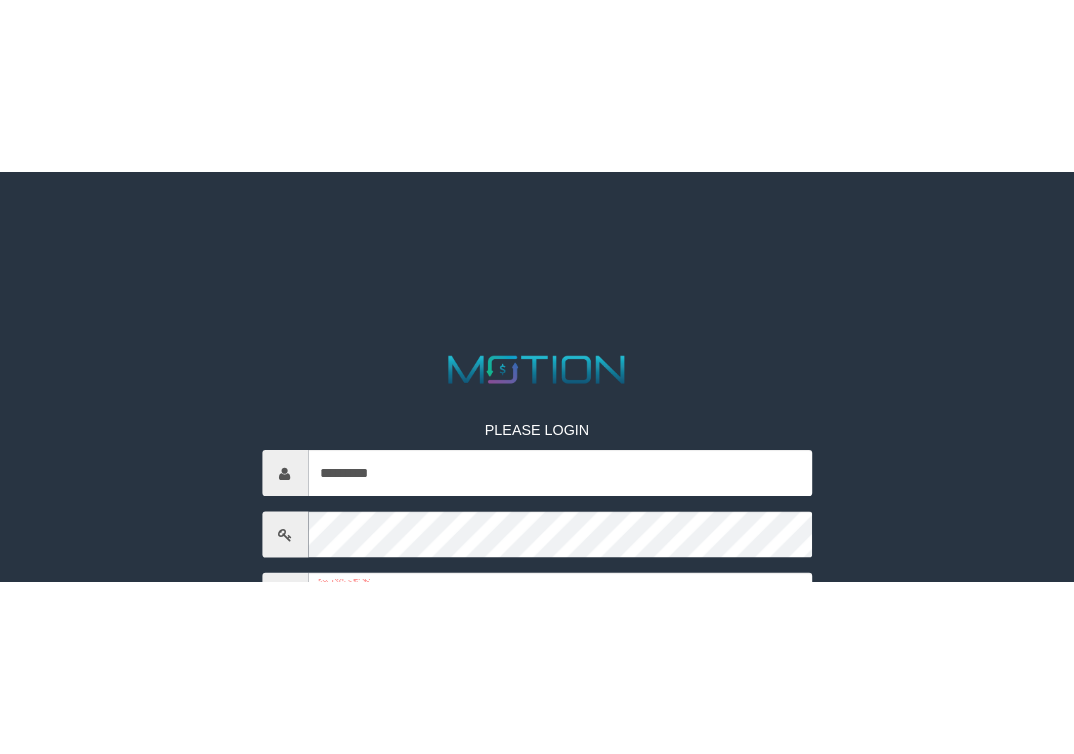 scroll, scrollTop: 0, scrollLeft: 0, axis: both 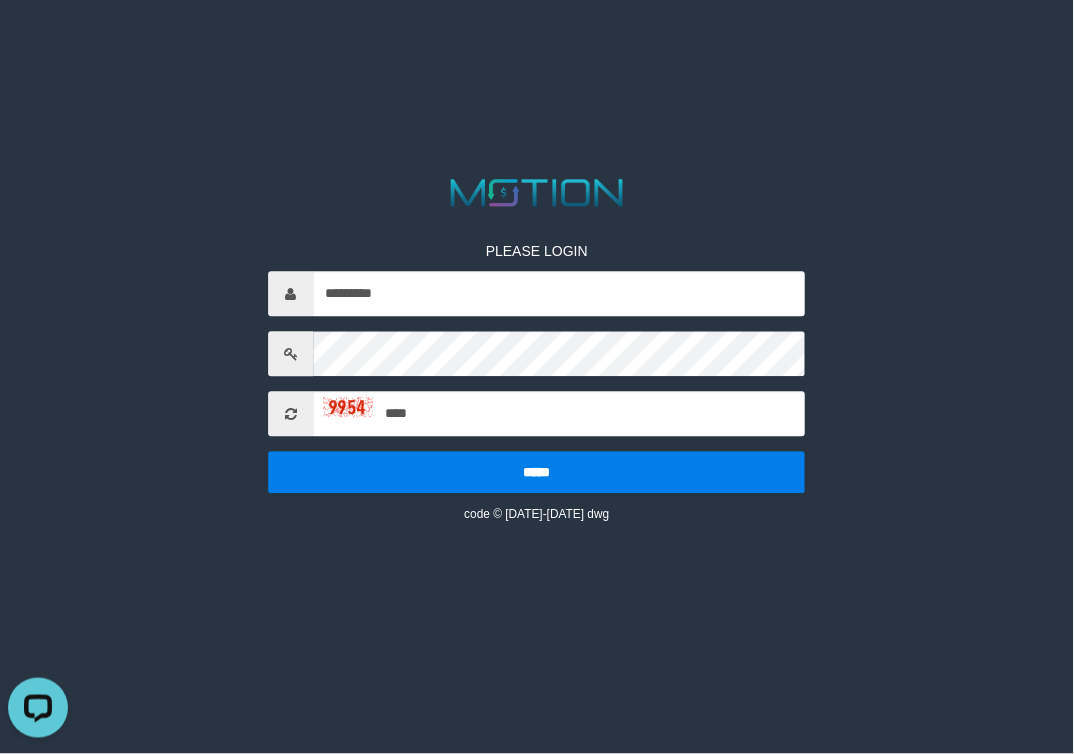 type on "****" 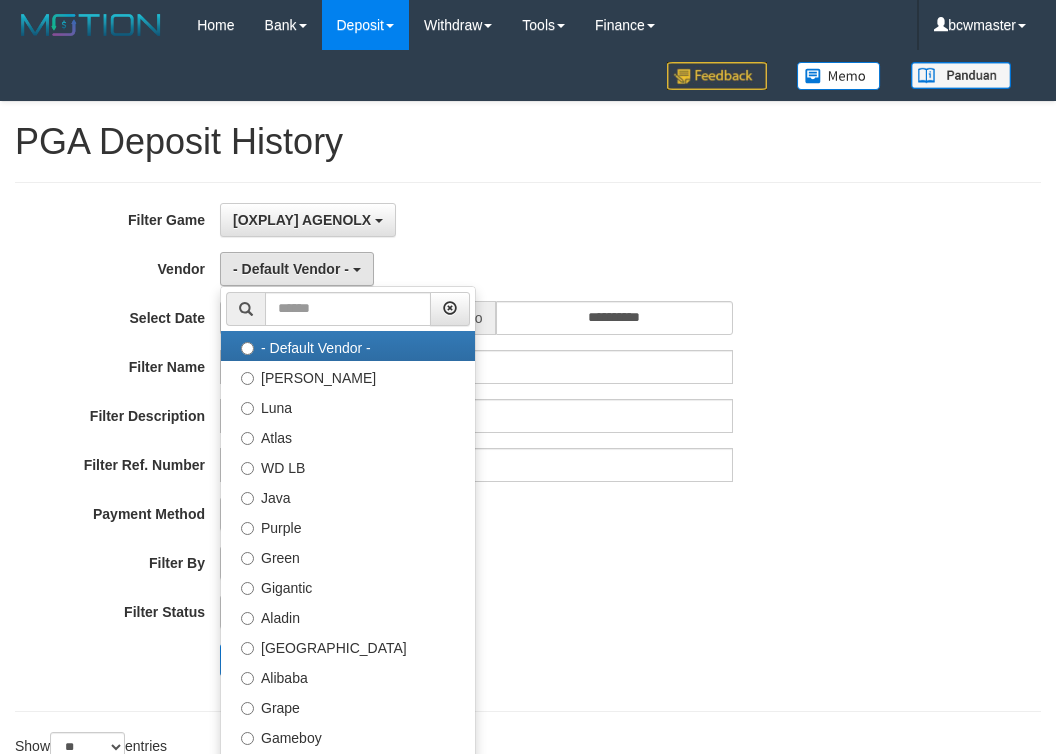 select on "**" 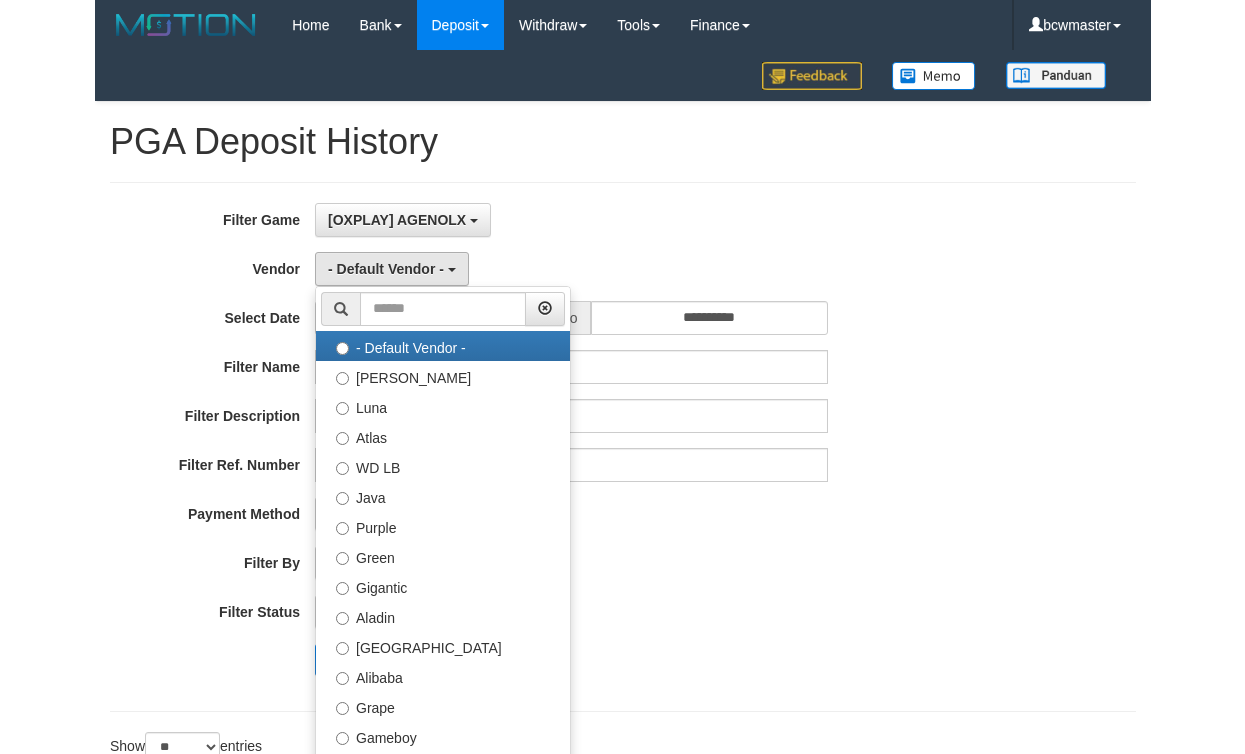 scroll, scrollTop: 0, scrollLeft: 0, axis: both 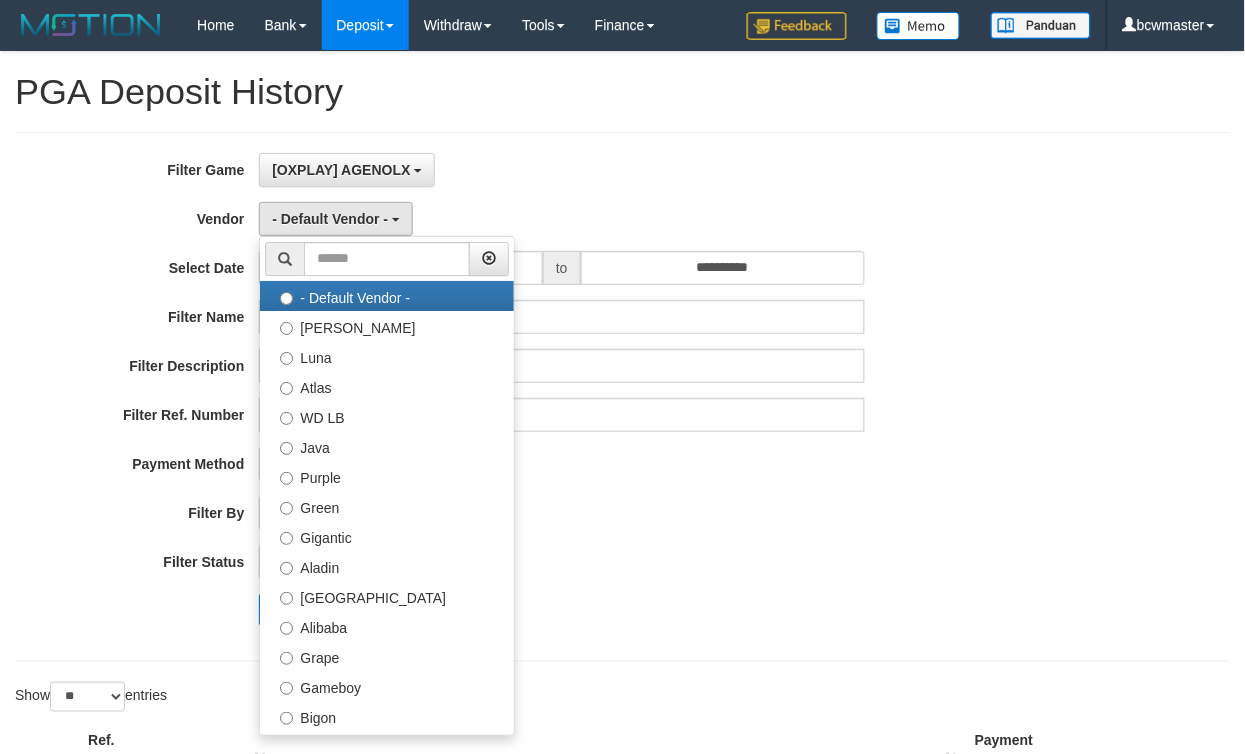 click on "Java" at bounding box center (387, 446) 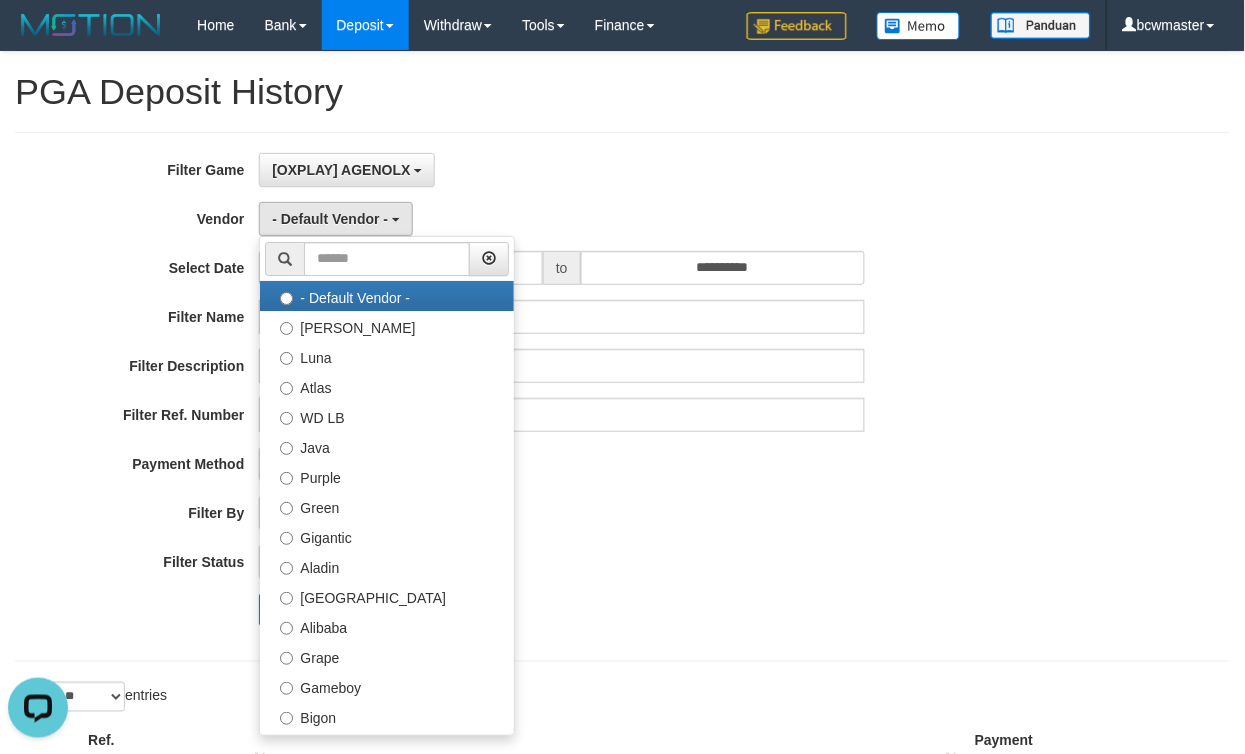 scroll, scrollTop: 0, scrollLeft: 0, axis: both 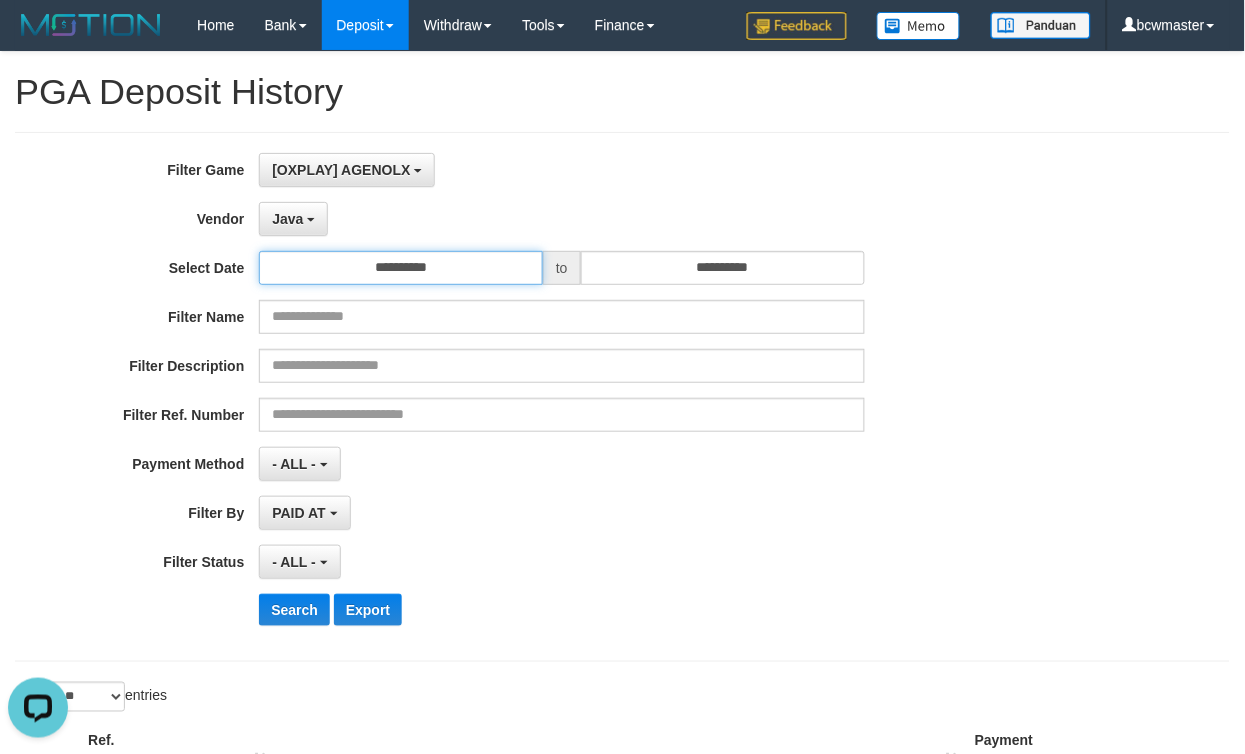 drag, startPoint x: 442, startPoint y: 275, endPoint x: 433, endPoint y: 284, distance: 12.727922 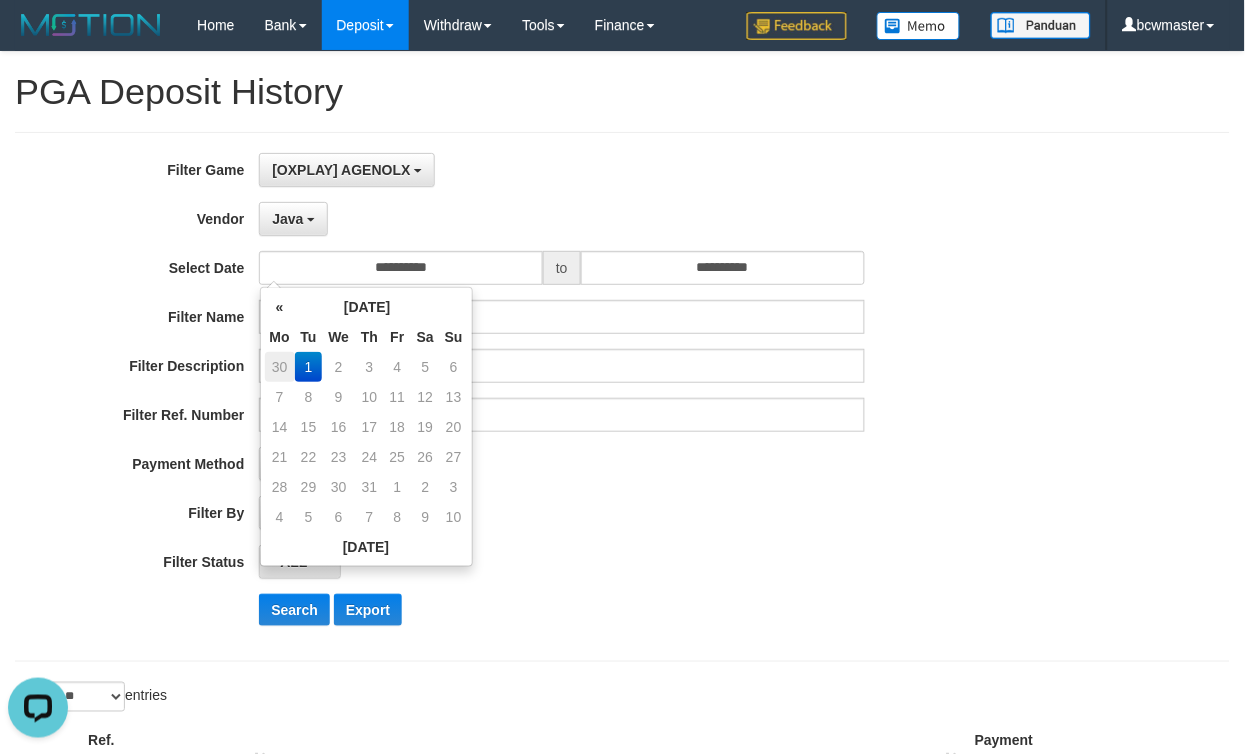 click on "30" at bounding box center (280, 367) 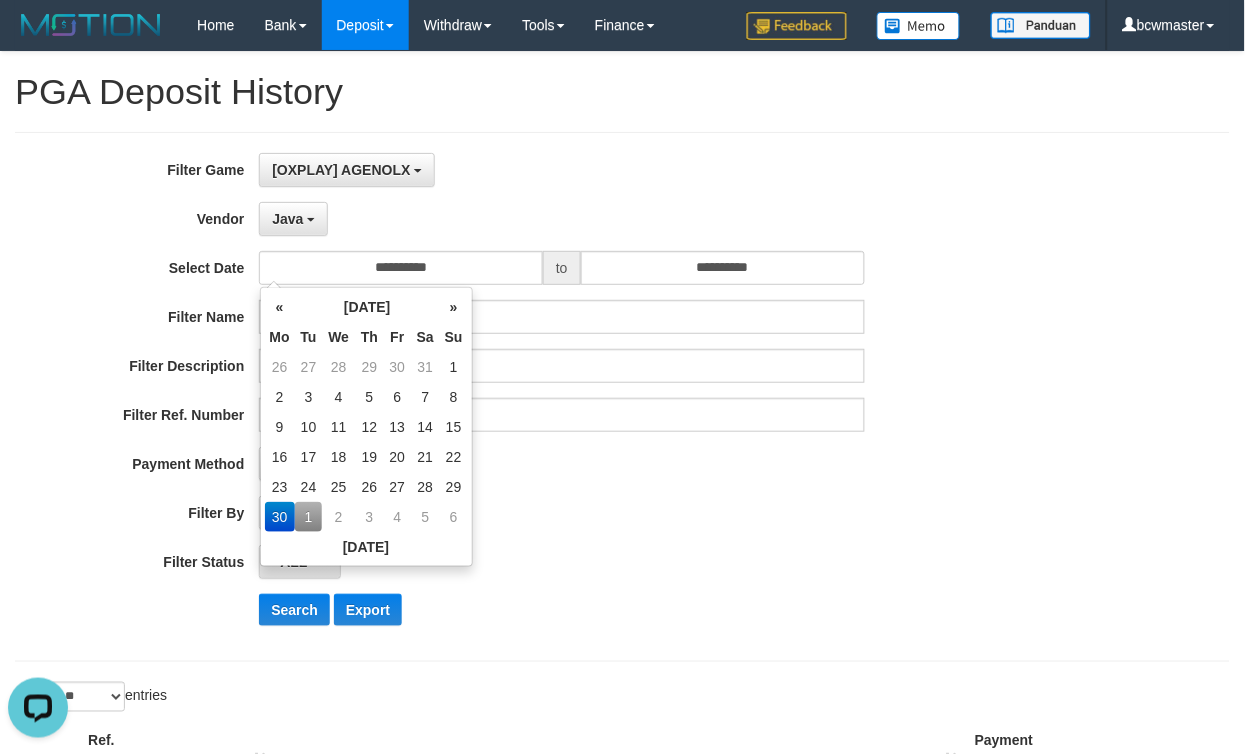 click on "26" at bounding box center [280, 367] 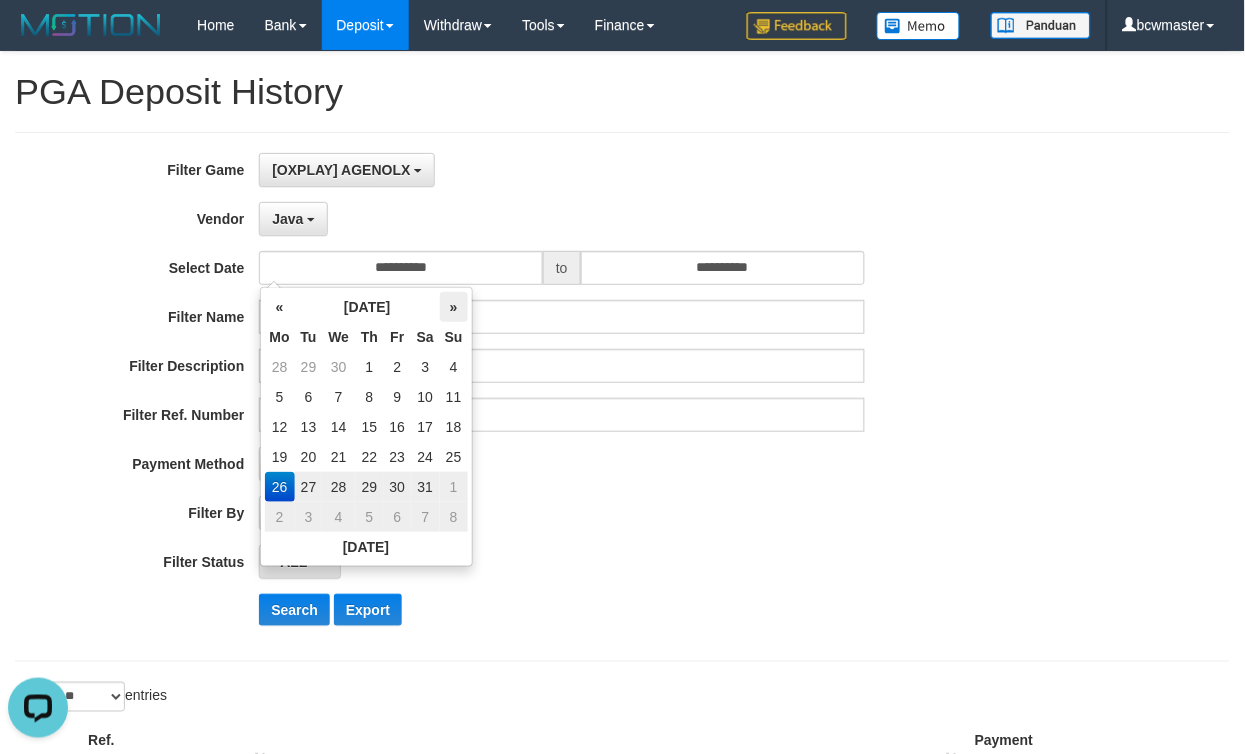 drag, startPoint x: 454, startPoint y: 308, endPoint x: 440, endPoint y: 319, distance: 17.804493 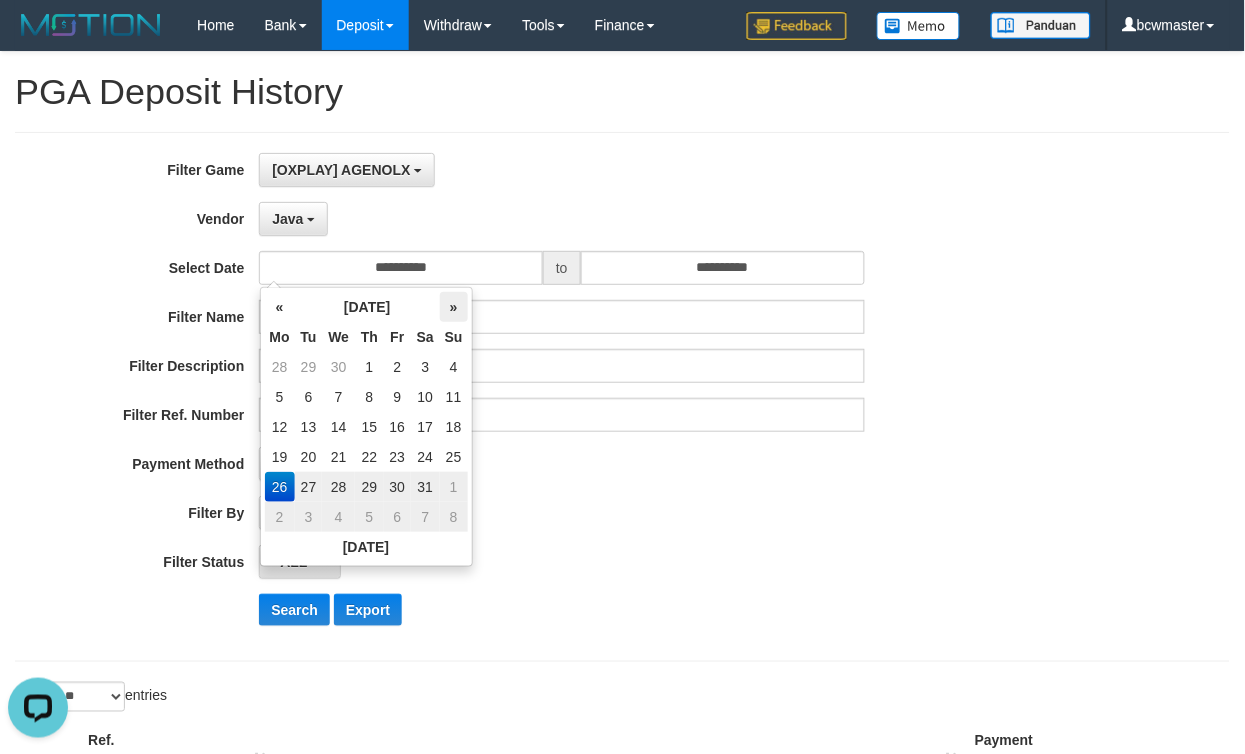 click on "»" at bounding box center (454, 307) 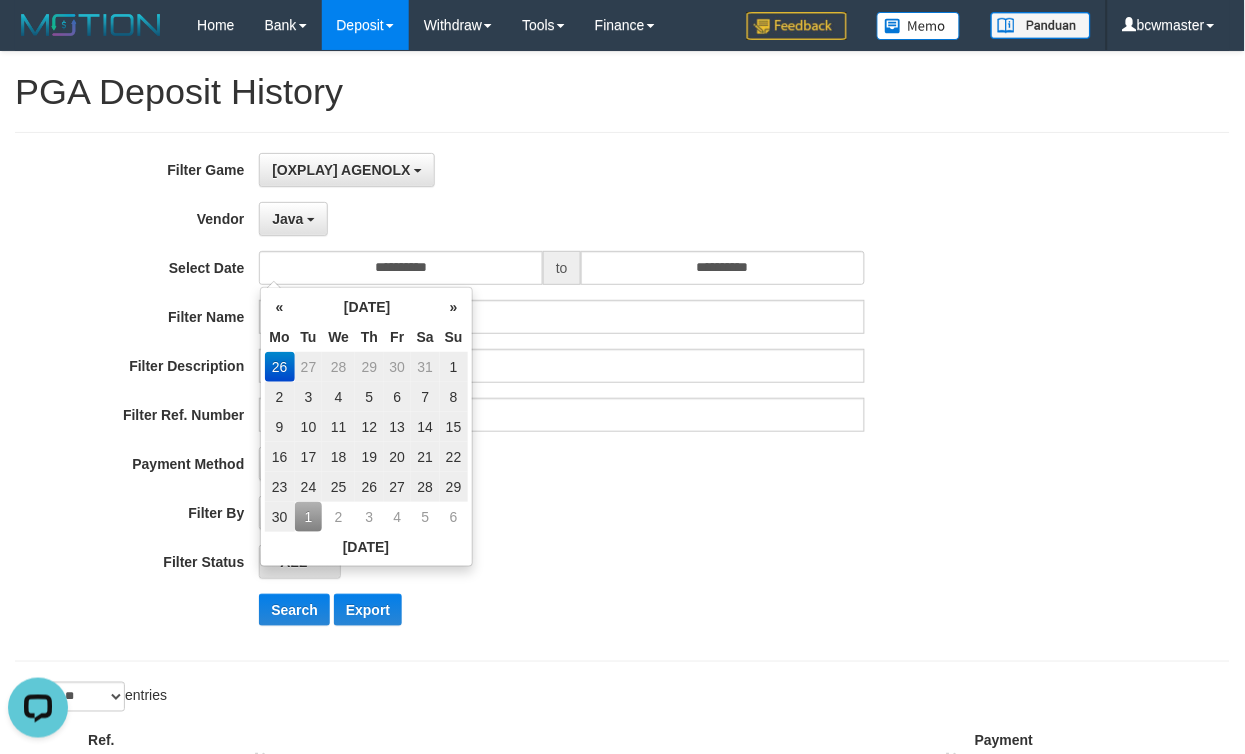 click on "30" at bounding box center [397, 367] 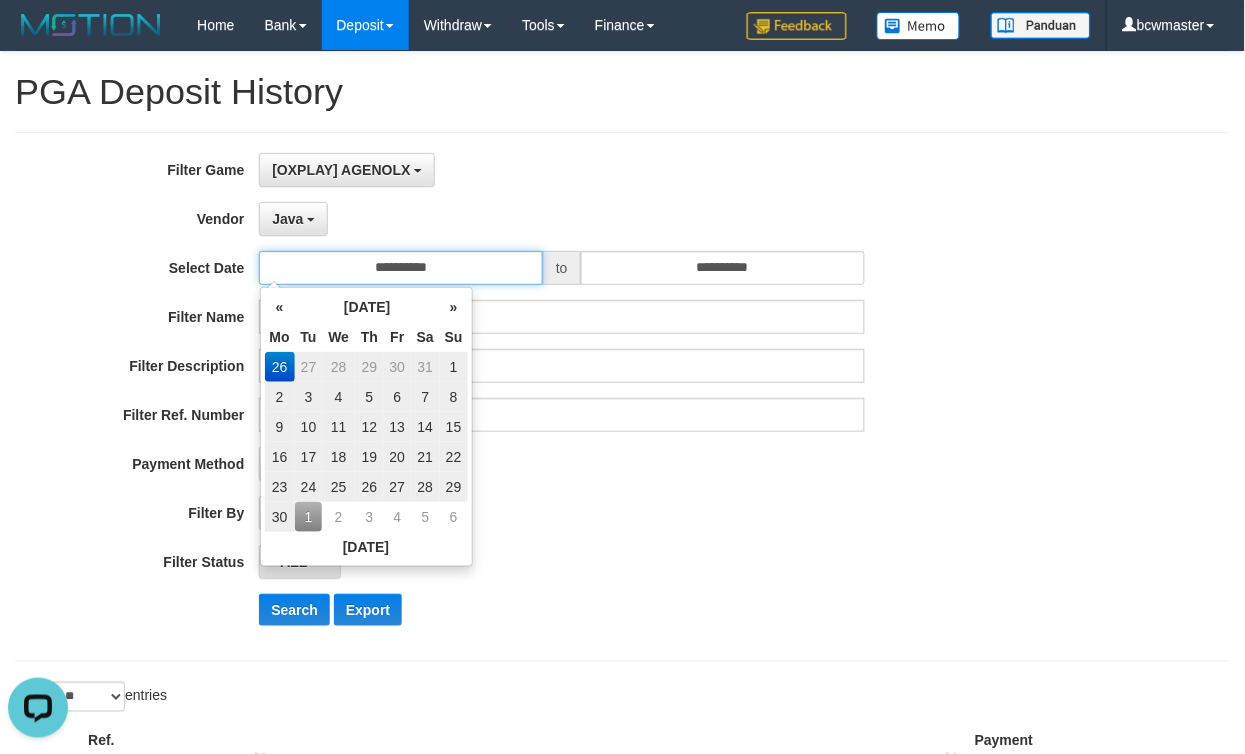type on "**********" 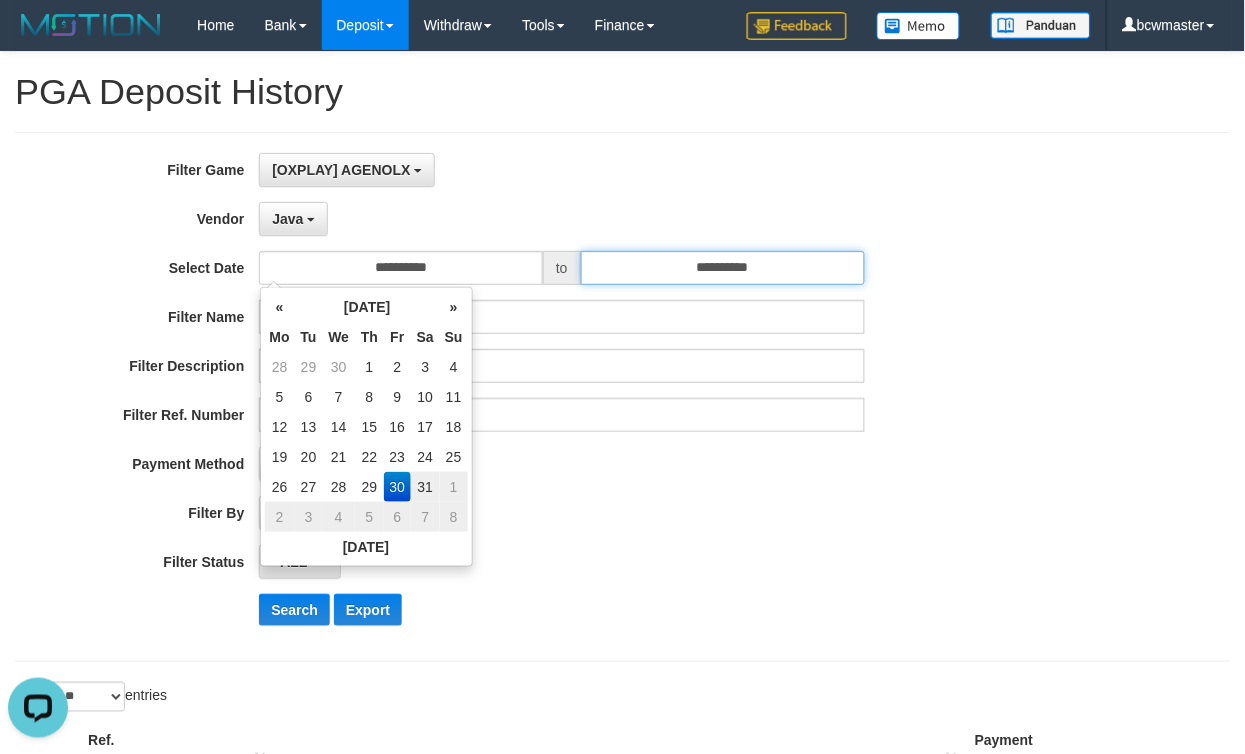 click on "**********" at bounding box center [723, 268] 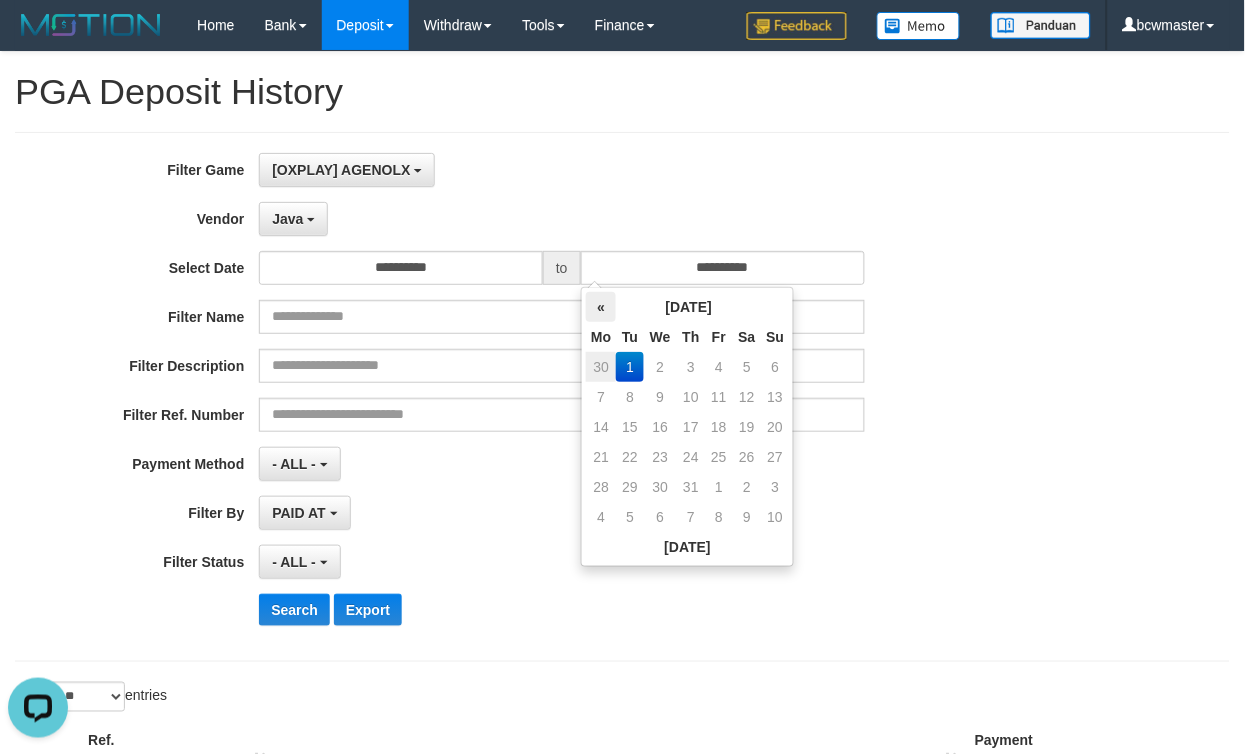 click on "«" at bounding box center [601, 307] 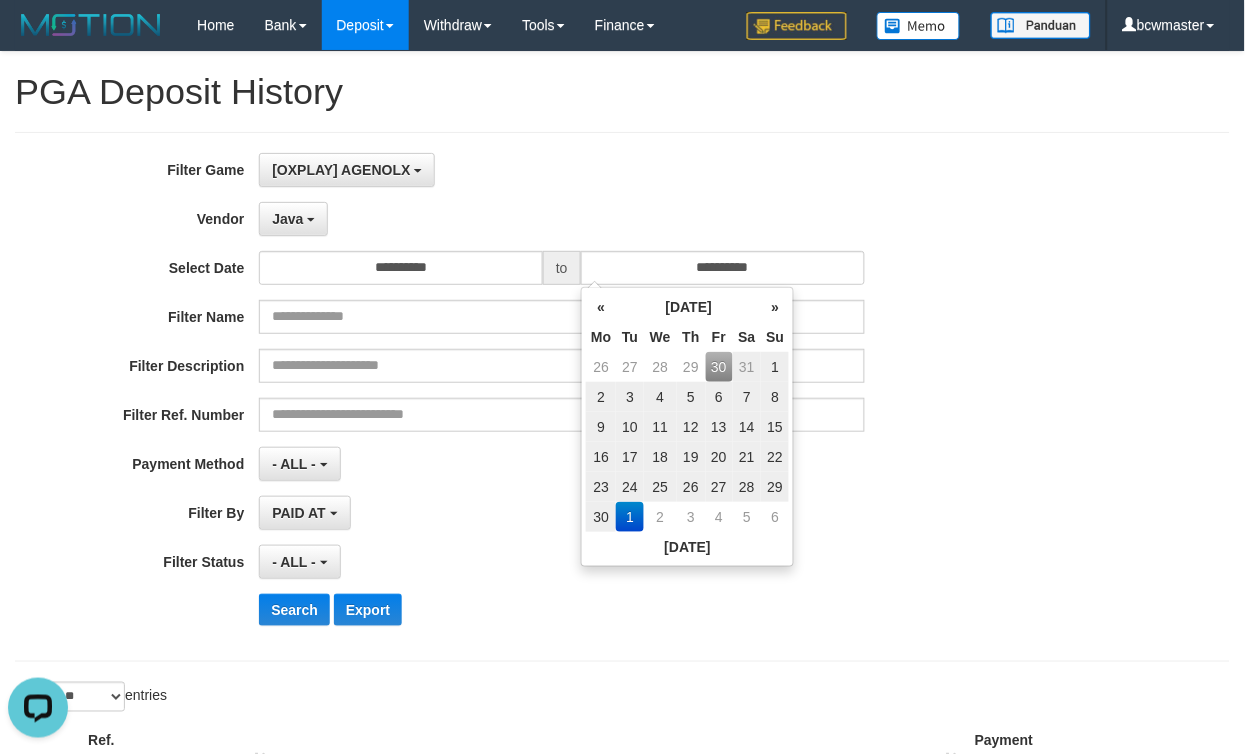 click on "30" at bounding box center [719, 367] 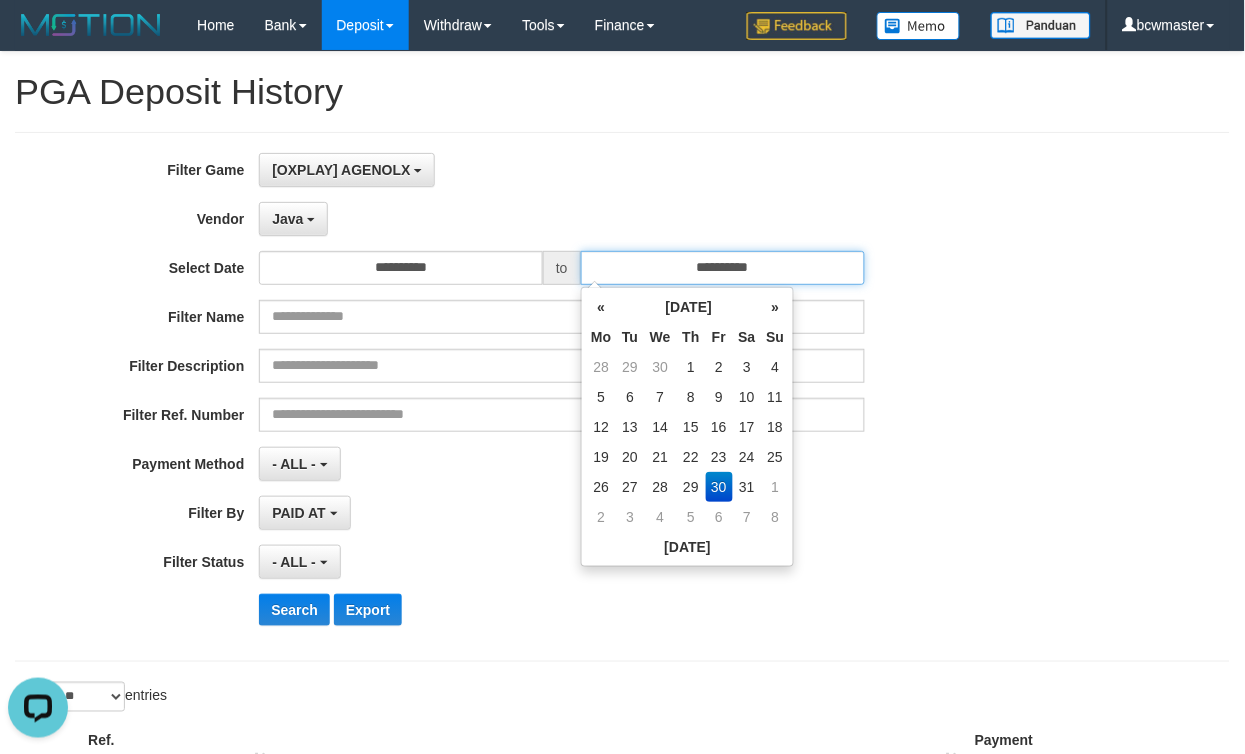 type on "**********" 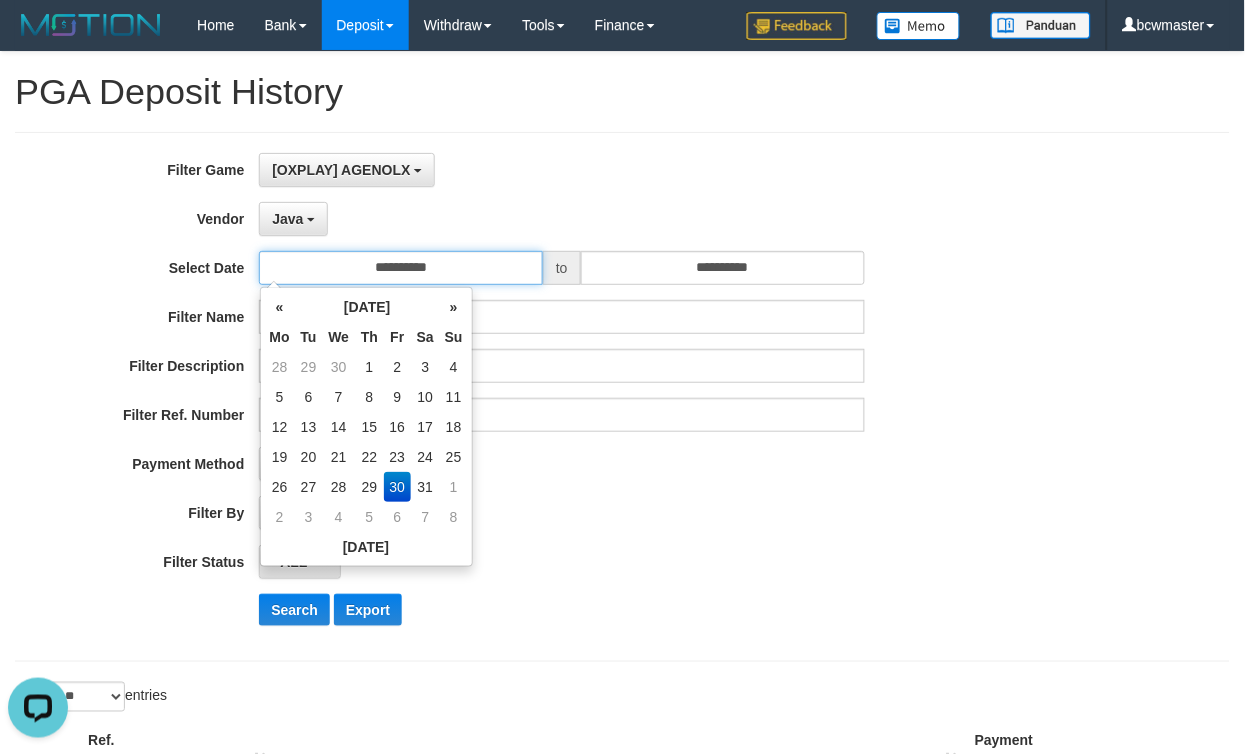 click on "**********" at bounding box center [401, 268] 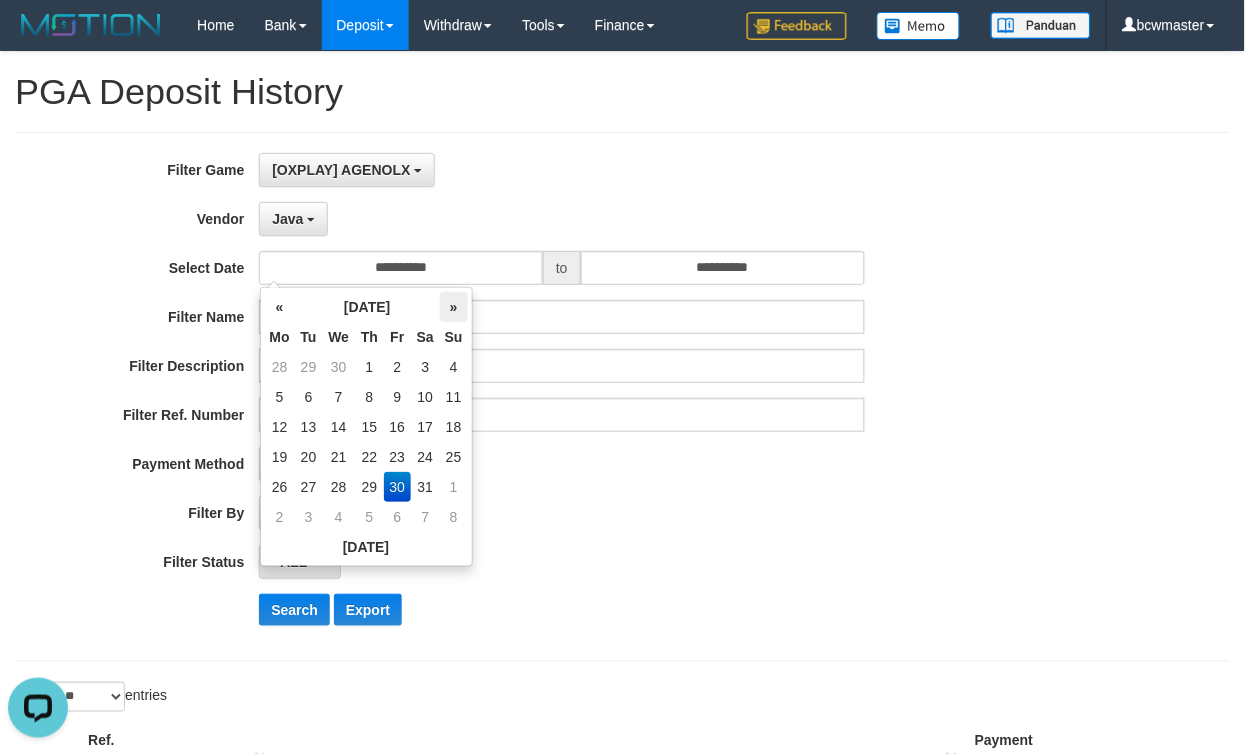click on "»" at bounding box center [454, 307] 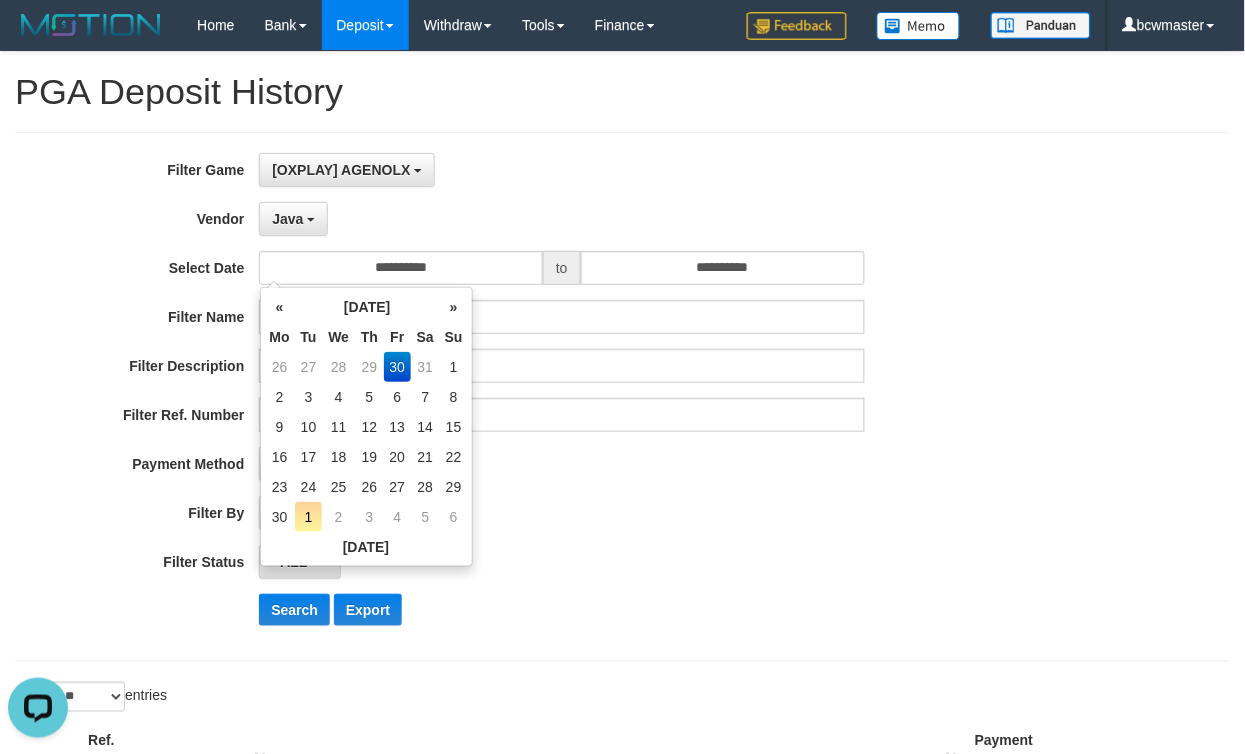 click on "30" at bounding box center [397, 367] 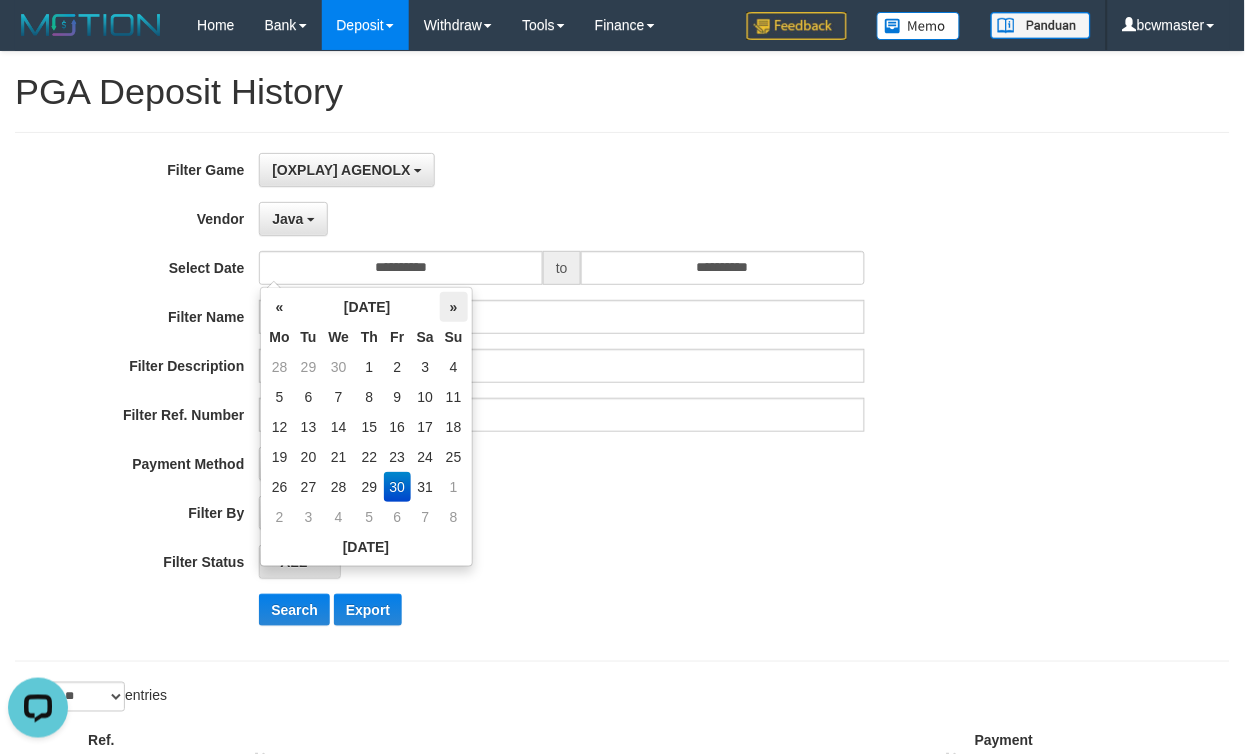click on "»" at bounding box center [454, 307] 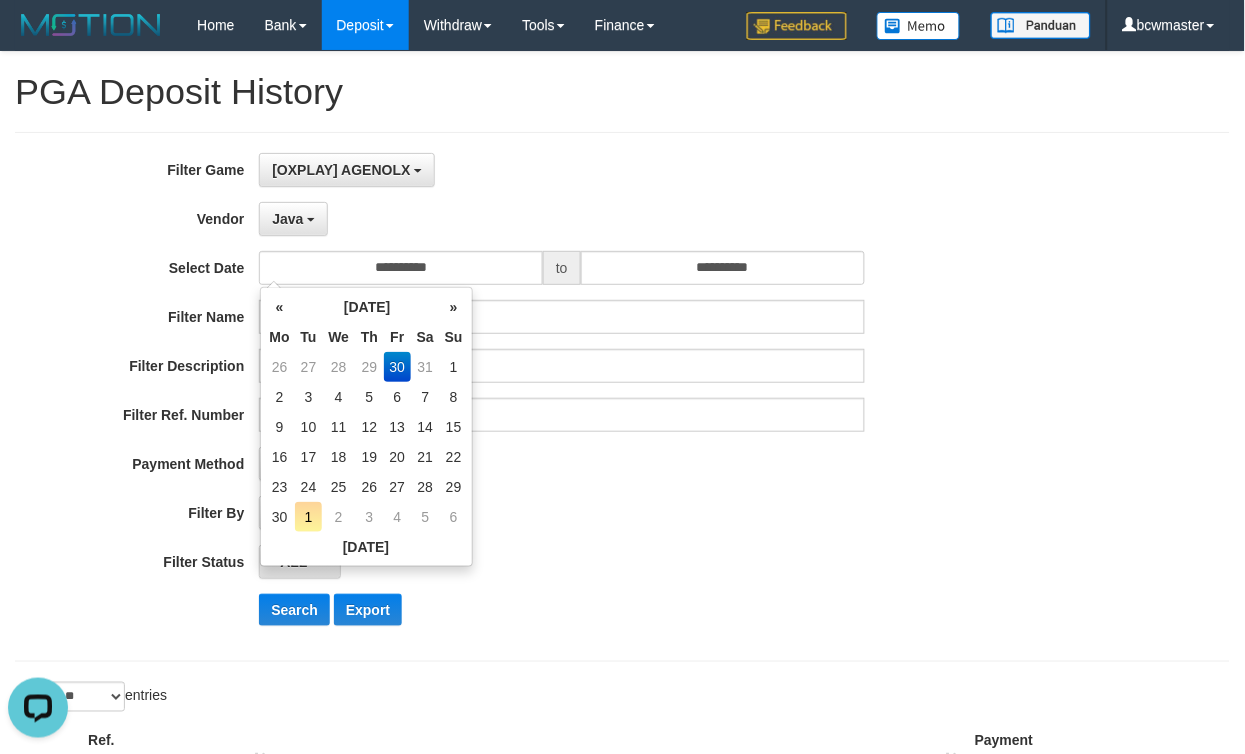 click on "30" at bounding box center [397, 367] 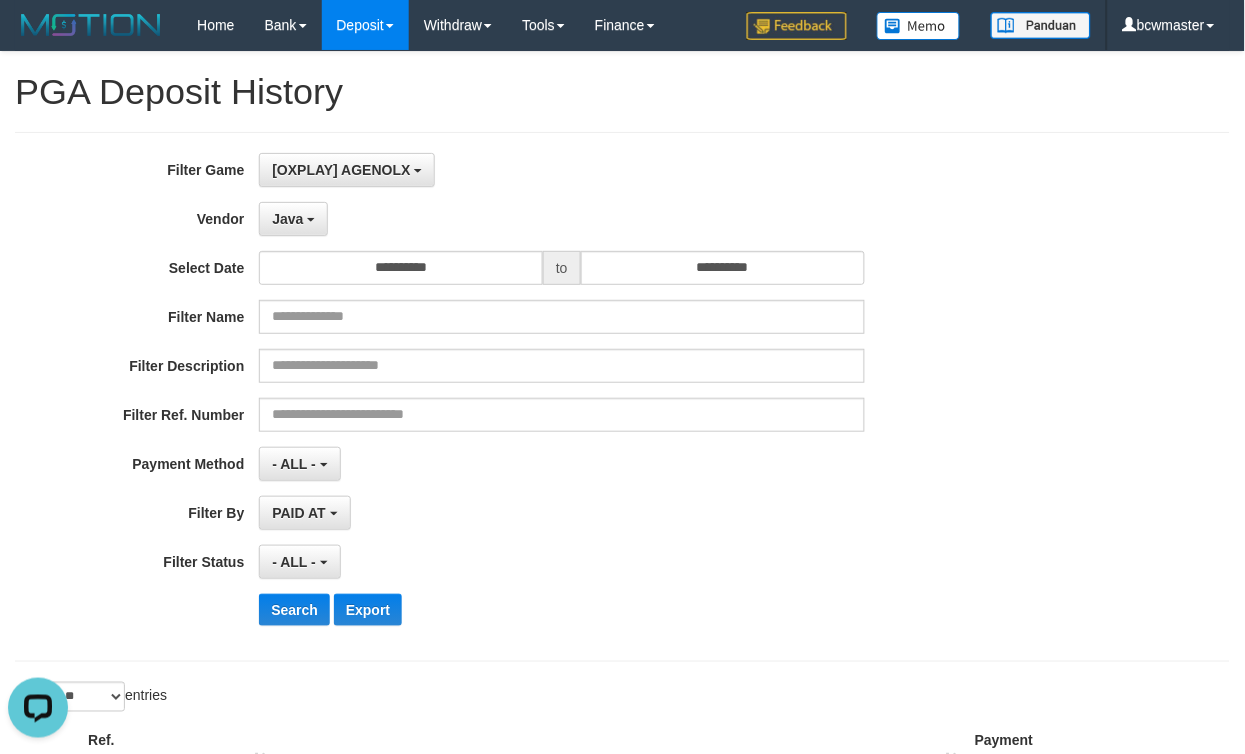 click on "PAID AT
PAID AT
CREATED AT" at bounding box center [561, 513] 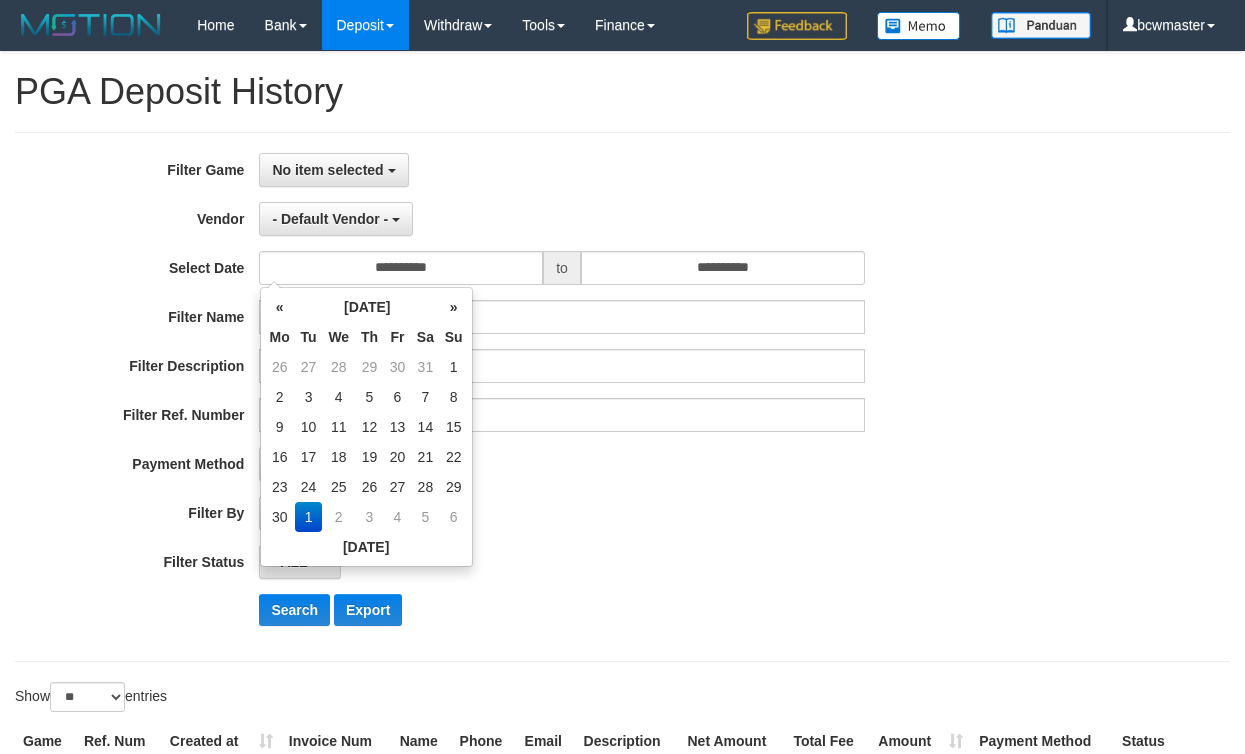 select 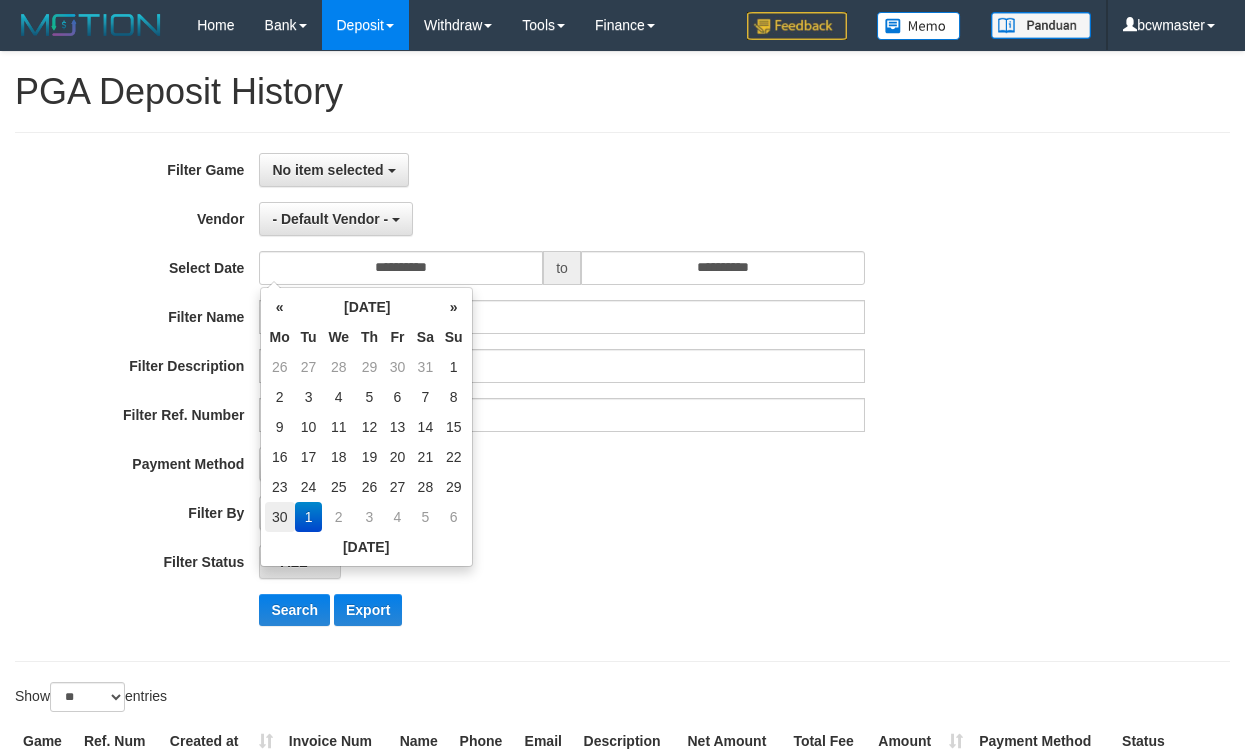 scroll, scrollTop: 0, scrollLeft: 0, axis: both 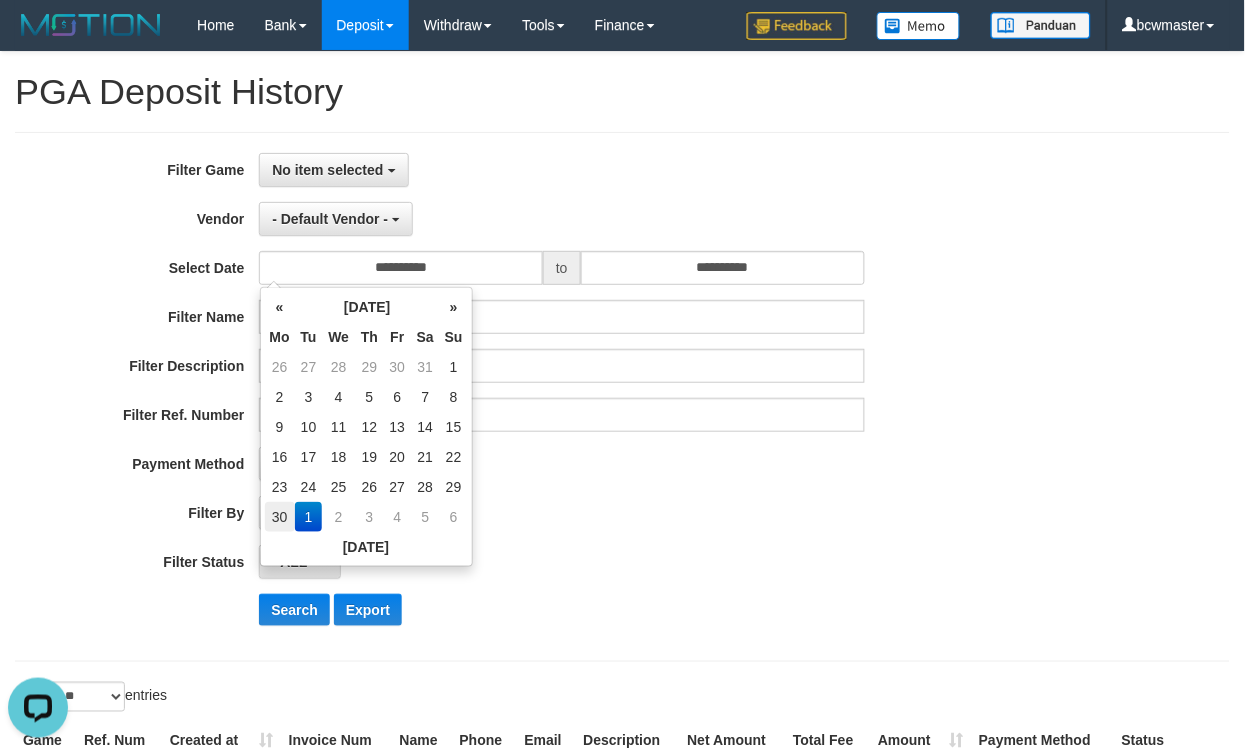 click on "30" at bounding box center [280, 517] 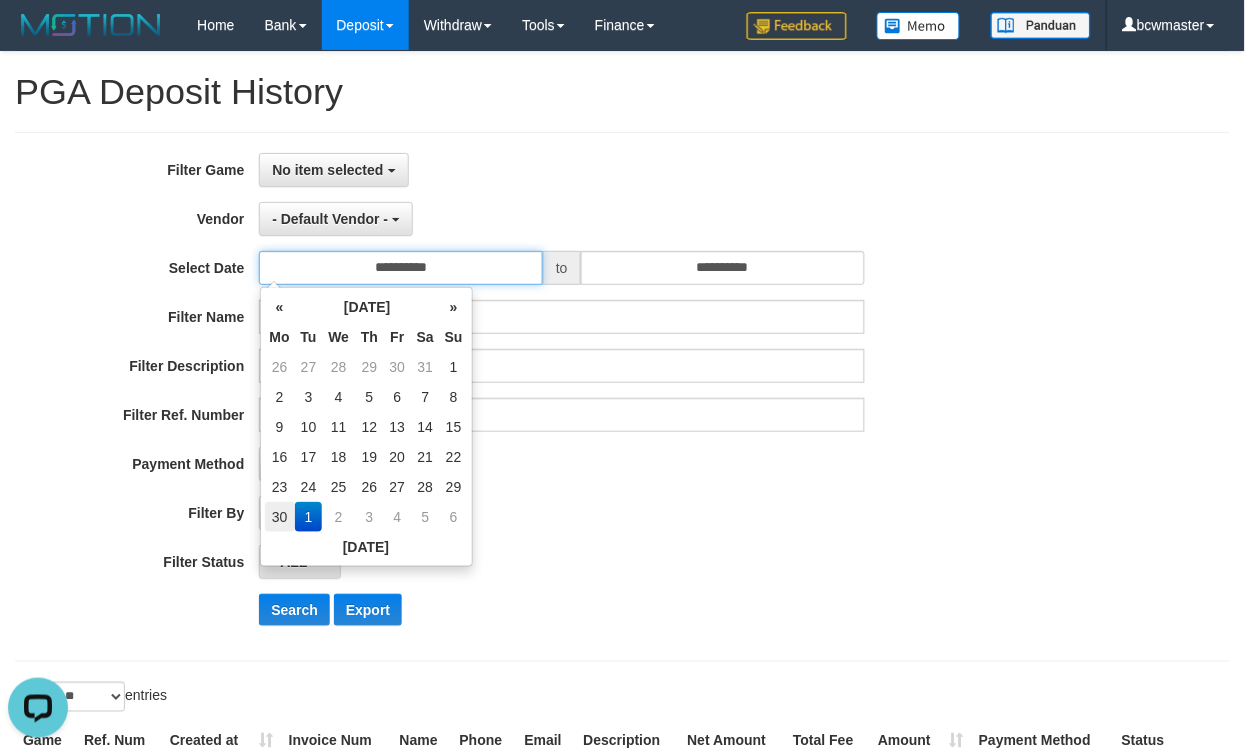 type on "**********" 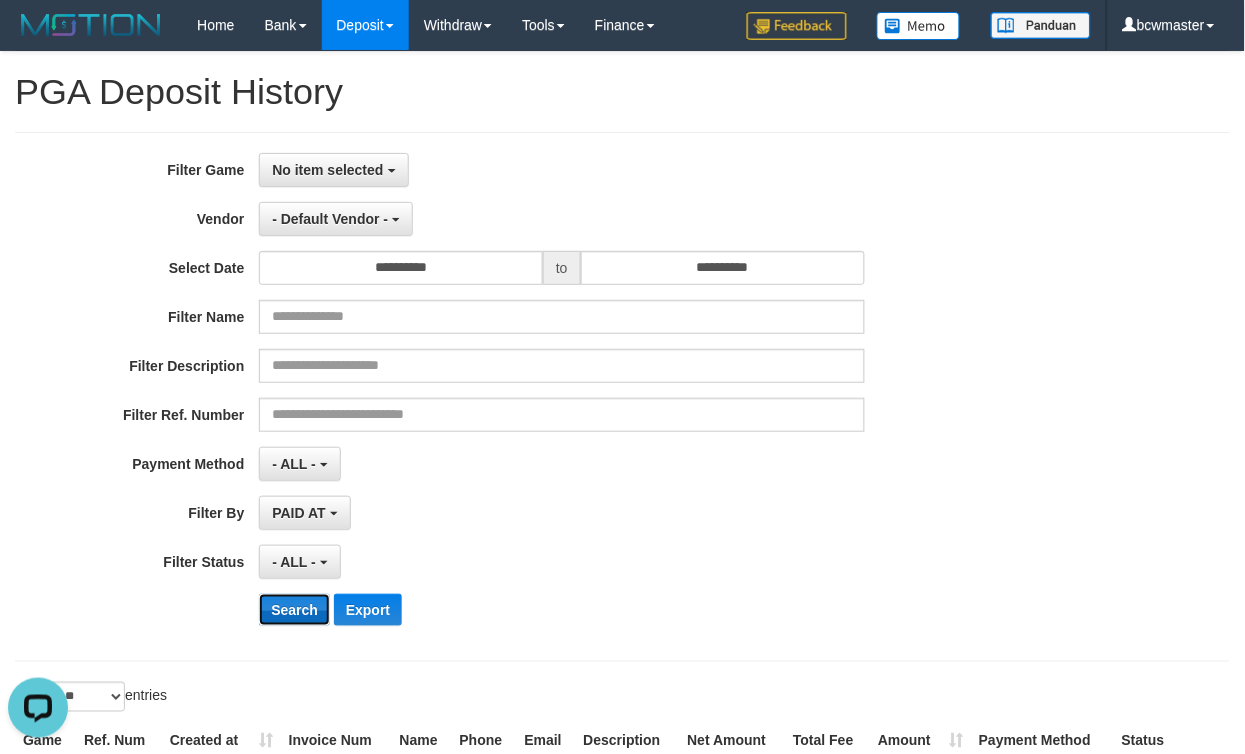 click on "Search" at bounding box center (294, 610) 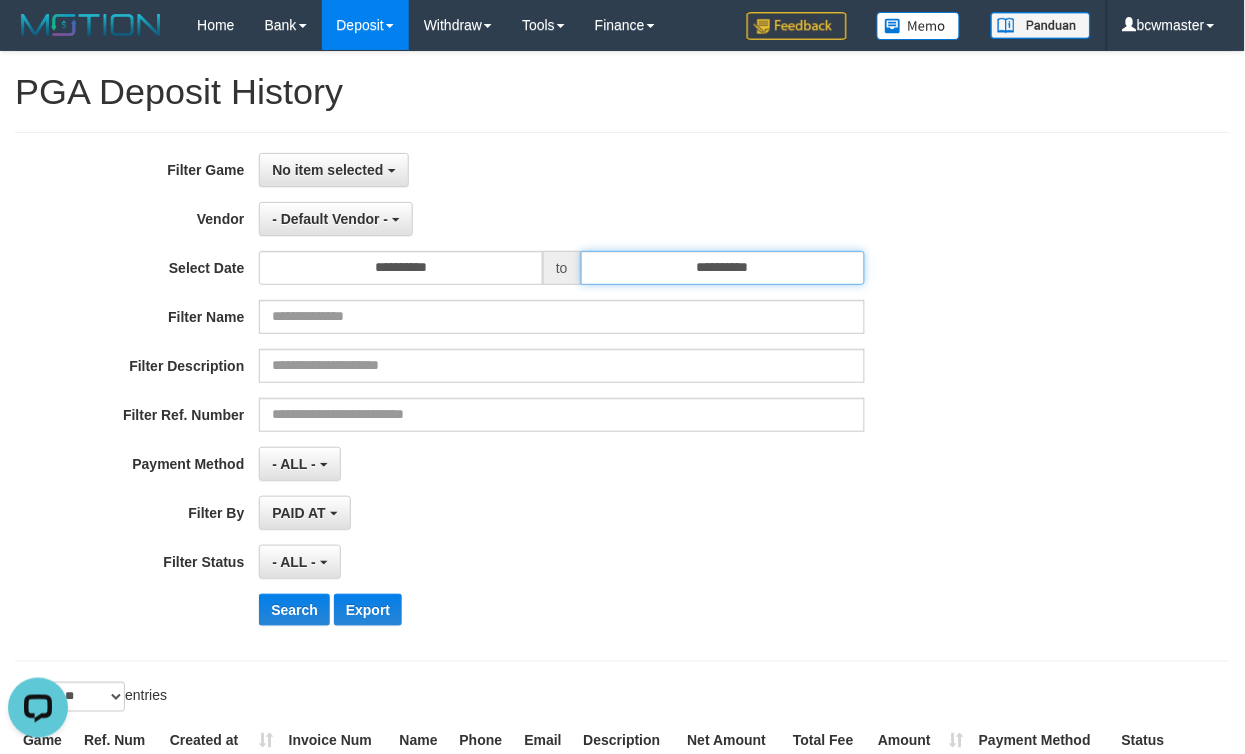 click on "**********" at bounding box center (723, 268) 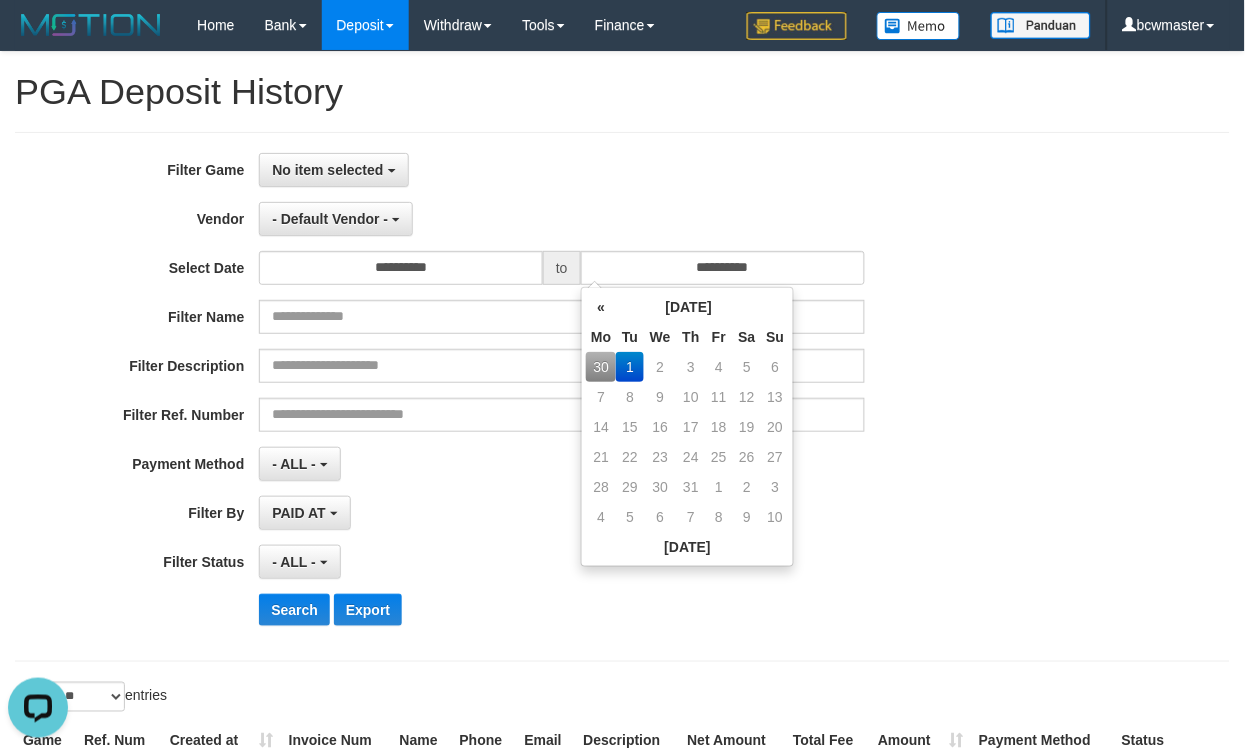 click on "30" at bounding box center [601, 367] 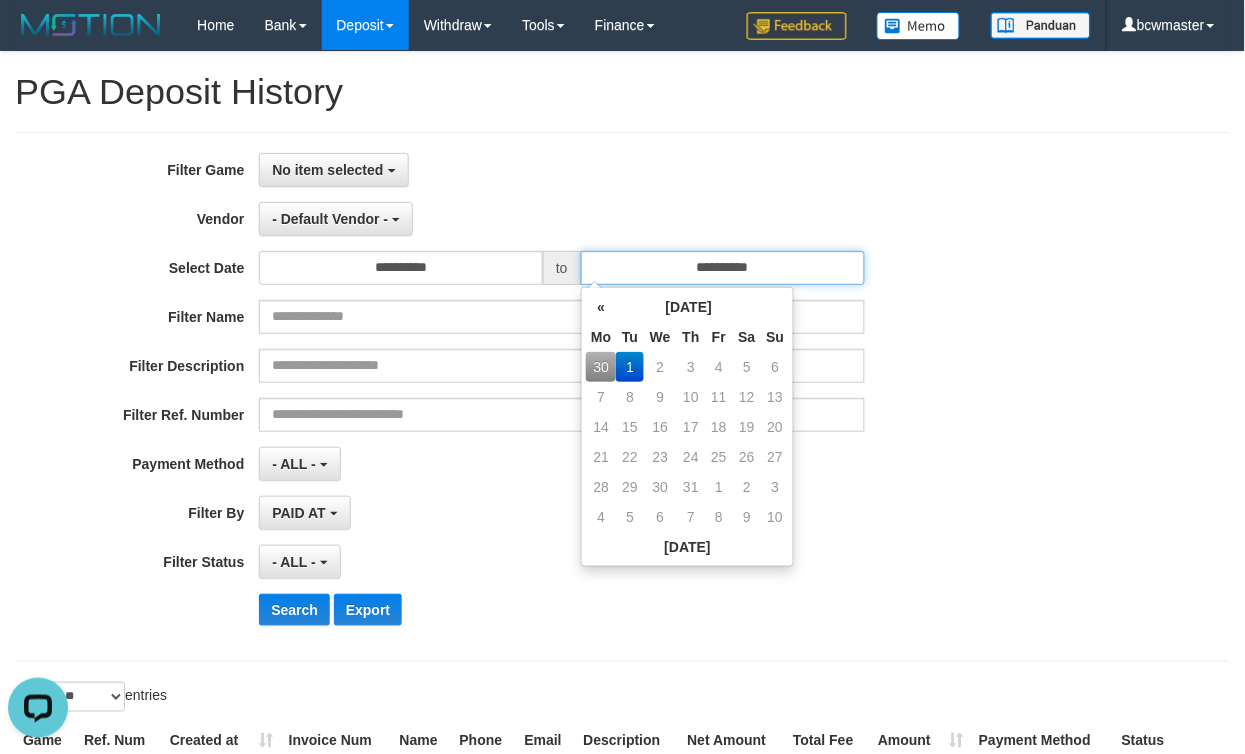 type on "**********" 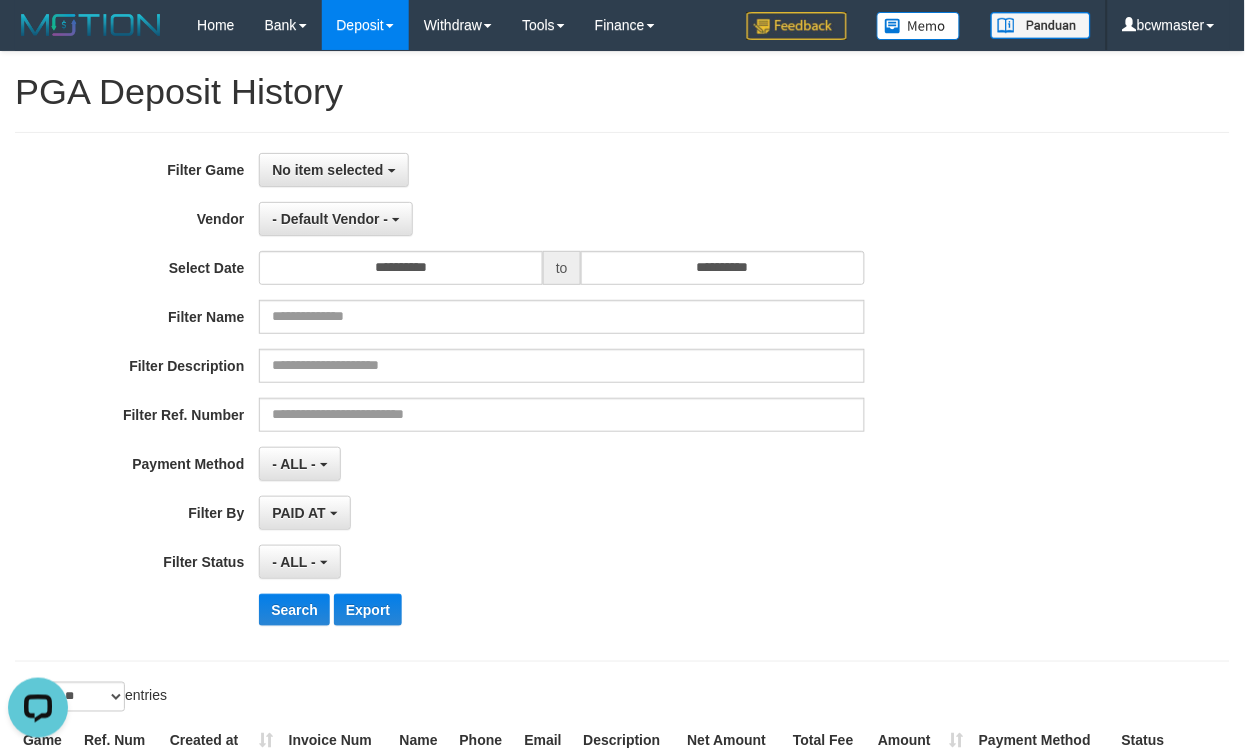 click on "- ALL -    SELECT ALL  - ALL -  SELECT STATUS
PENDING/UNPAID
PAID
CANCELED
EXPIRED" at bounding box center (561, 562) 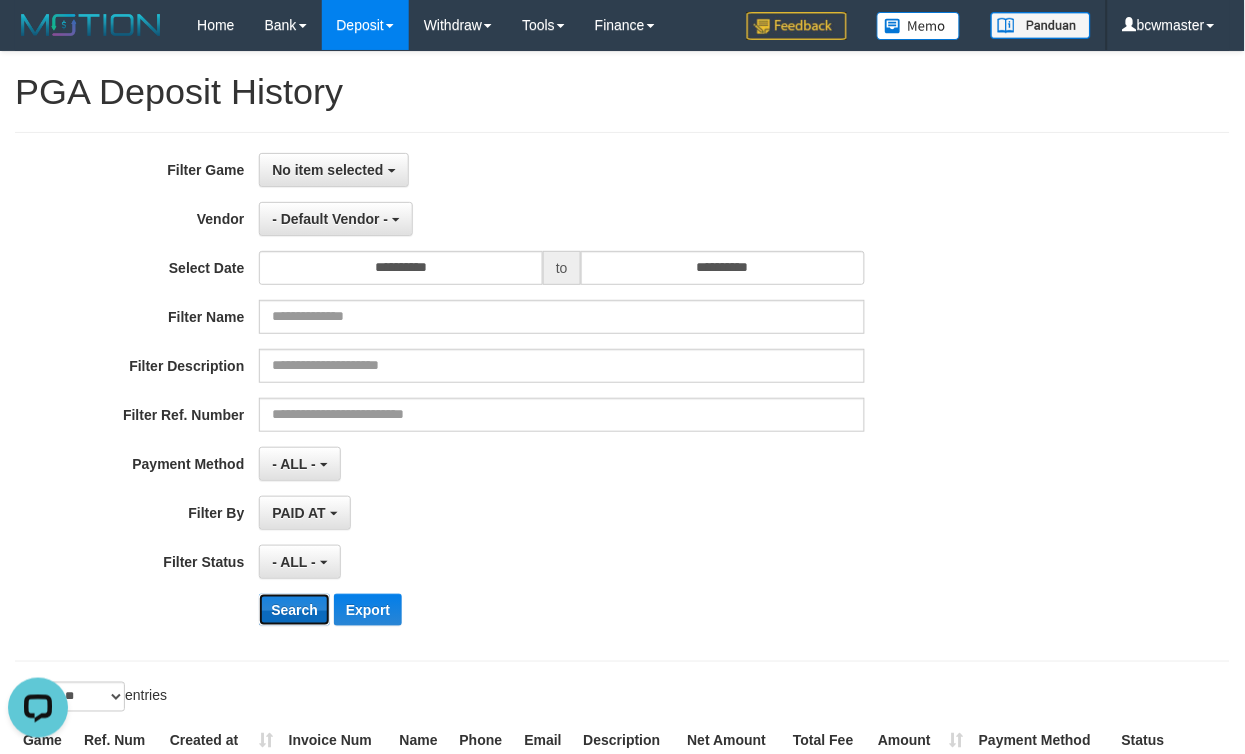 click on "Search" at bounding box center (294, 610) 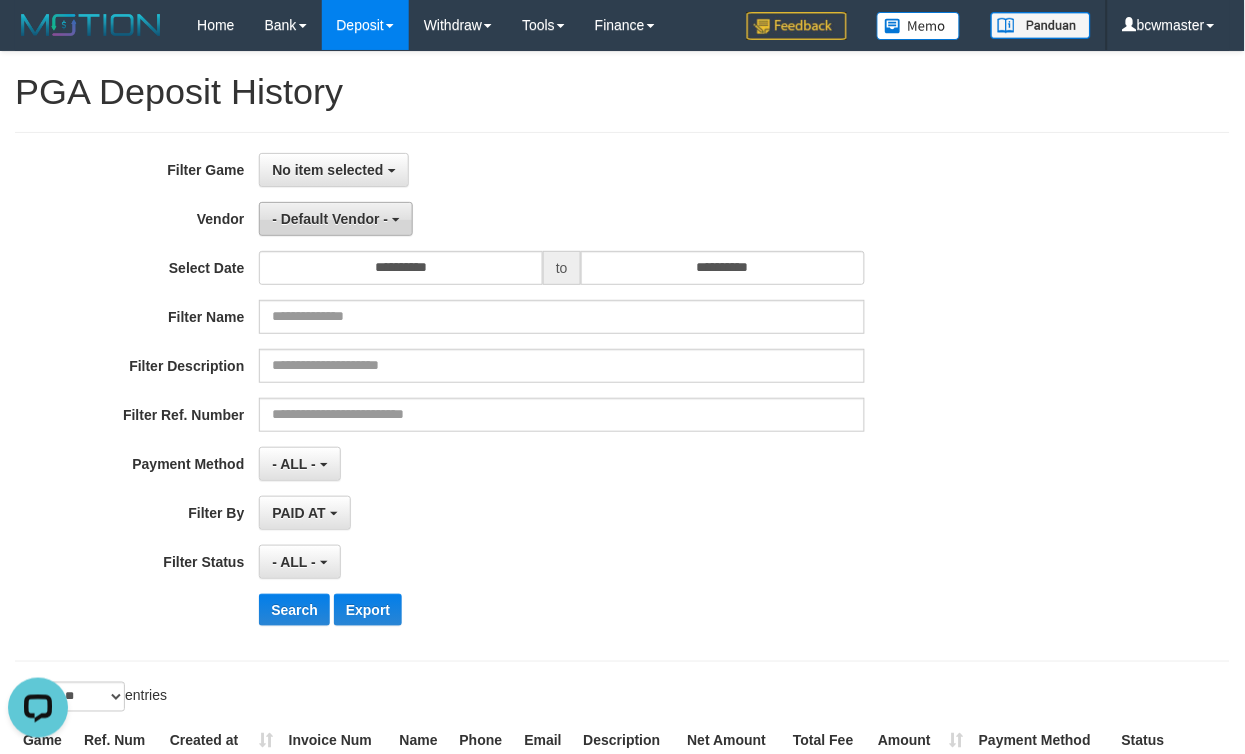 drag, startPoint x: 332, startPoint y: 152, endPoint x: 343, endPoint y: 219, distance: 67.89698 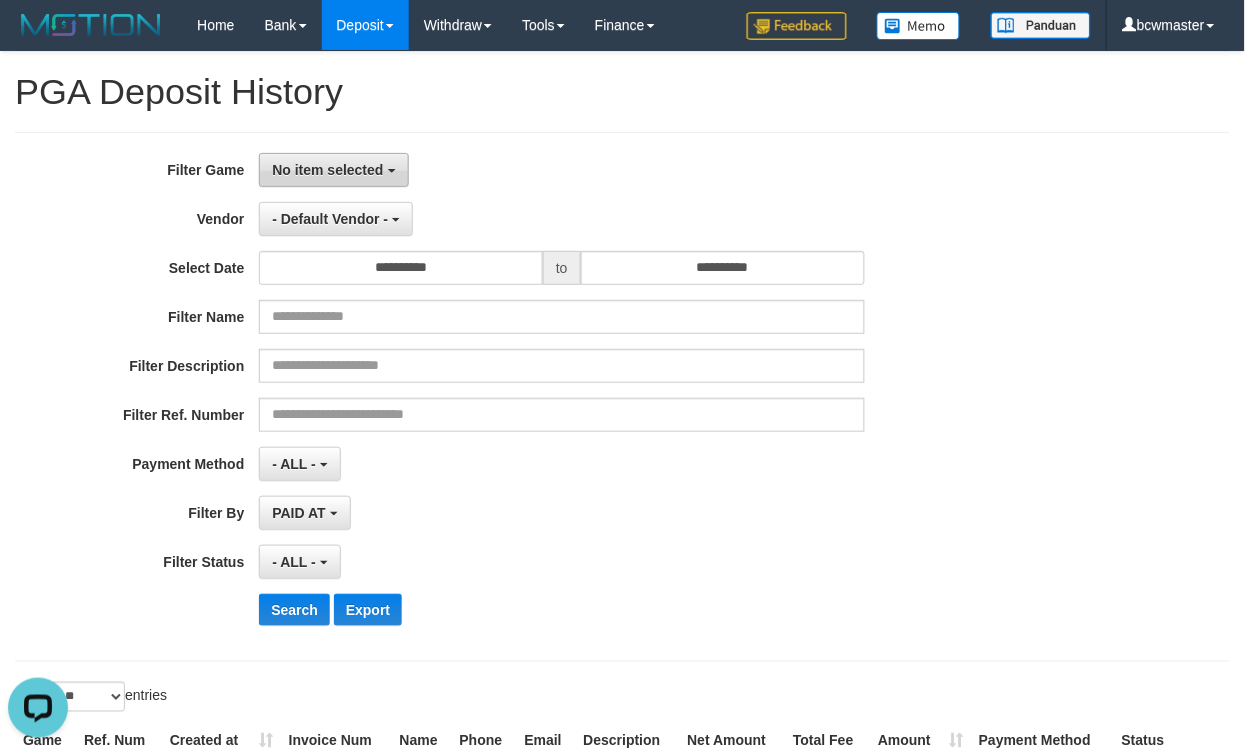 click on "No item selected" at bounding box center (327, 170) 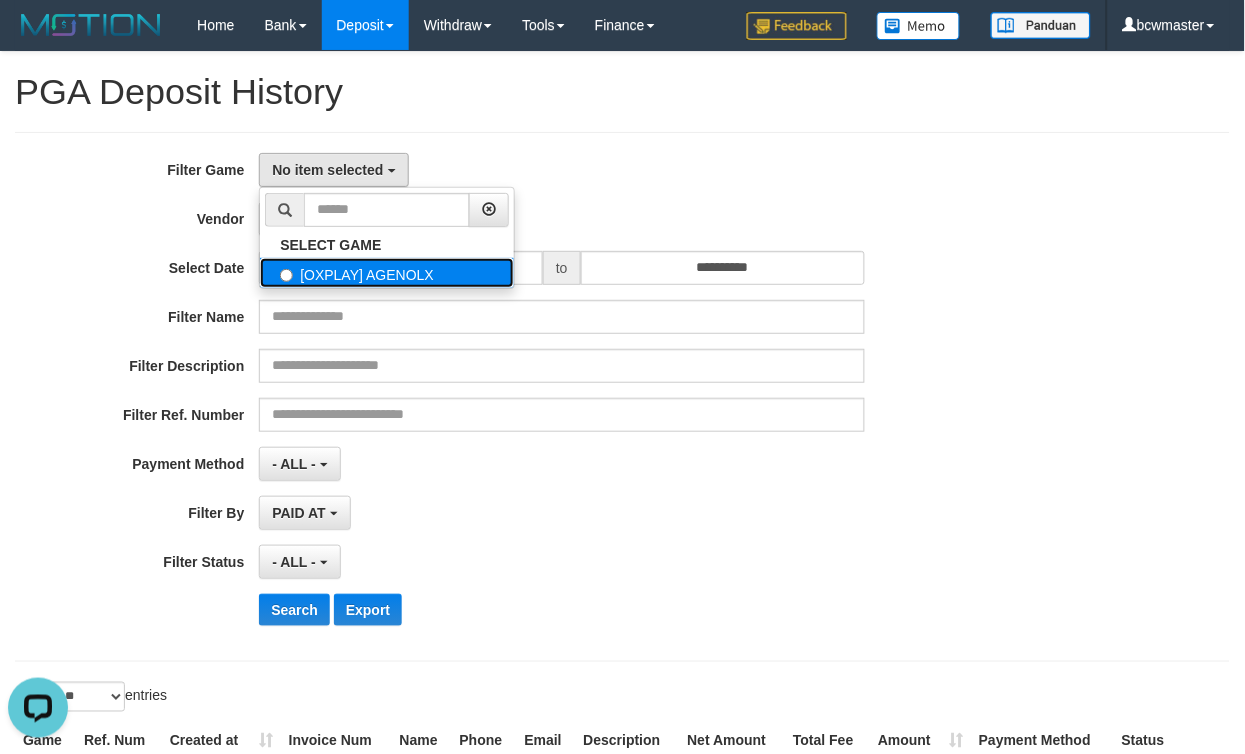 click on "[OXPLAY] AGENOLX" at bounding box center [387, 273] 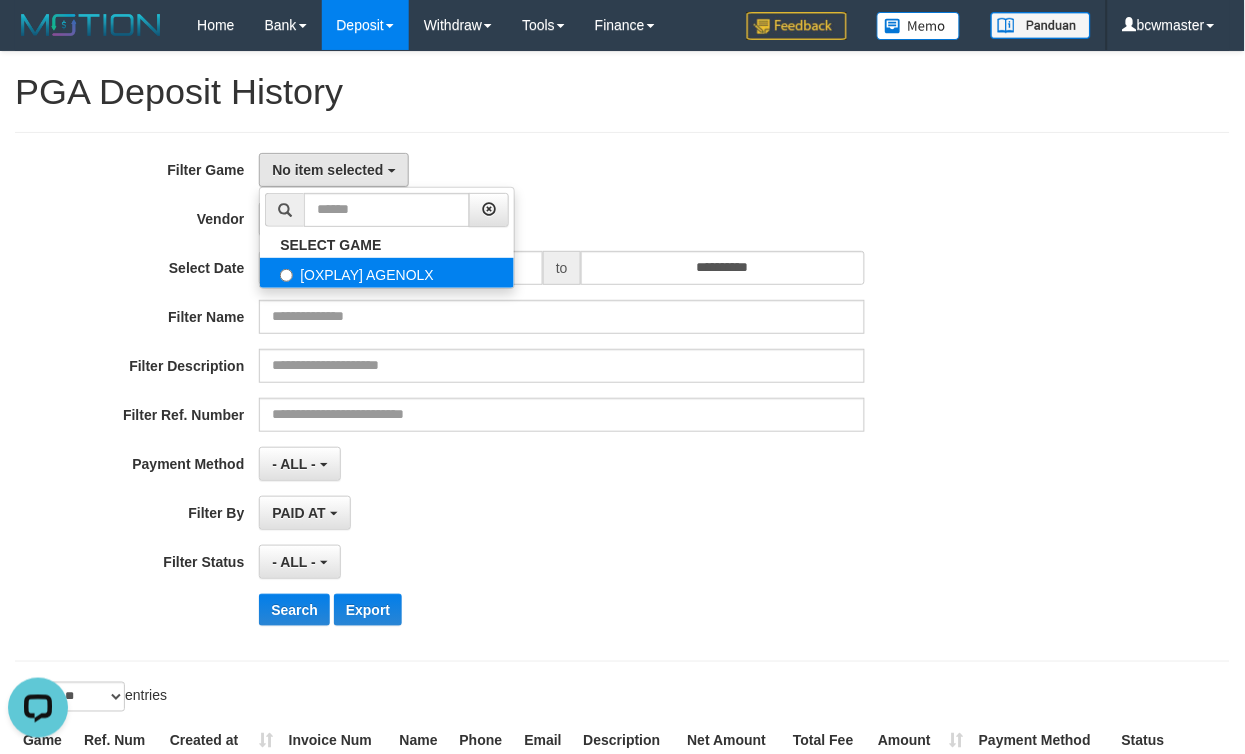 select on "***" 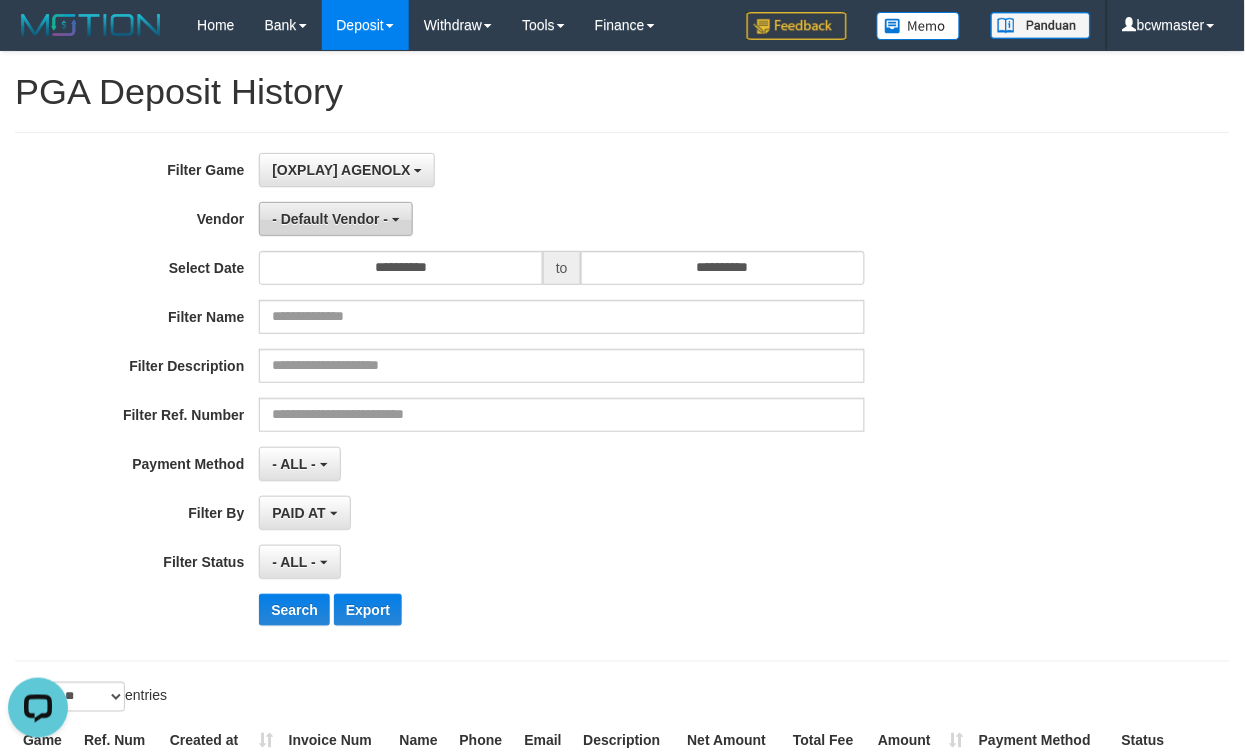scroll, scrollTop: 17, scrollLeft: 0, axis: vertical 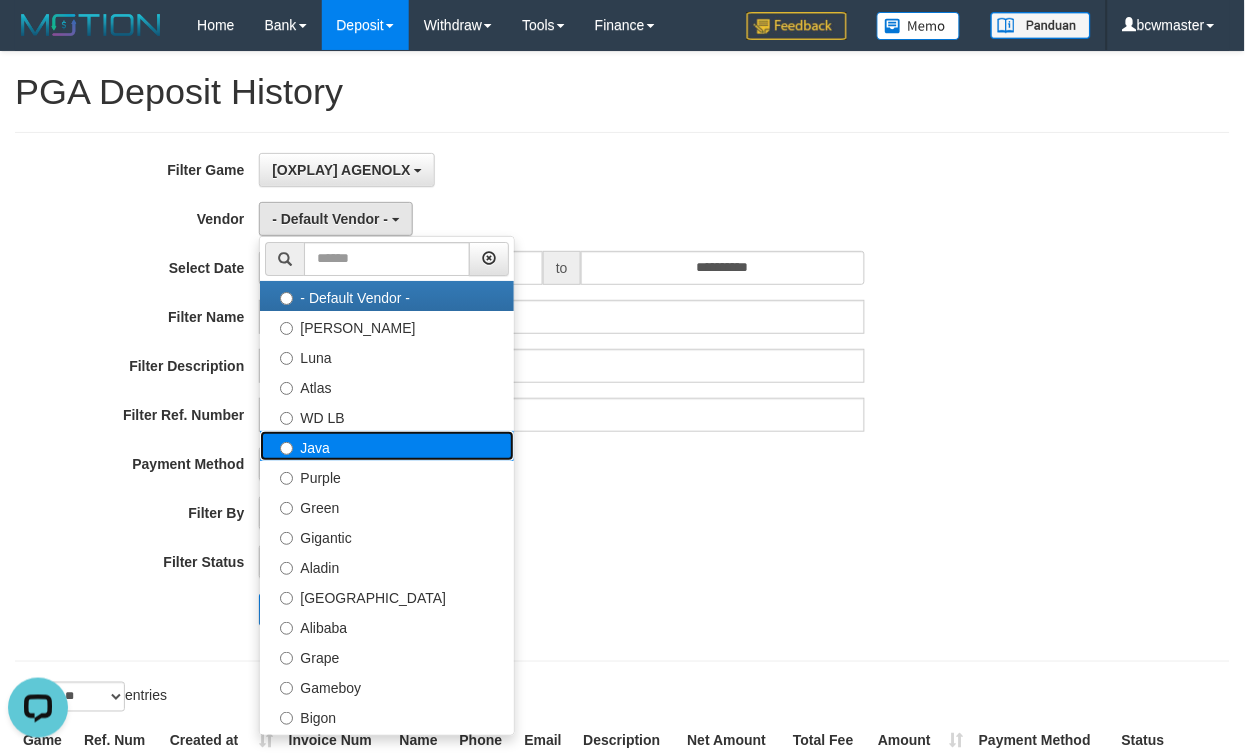 click on "Java" at bounding box center (387, 446) 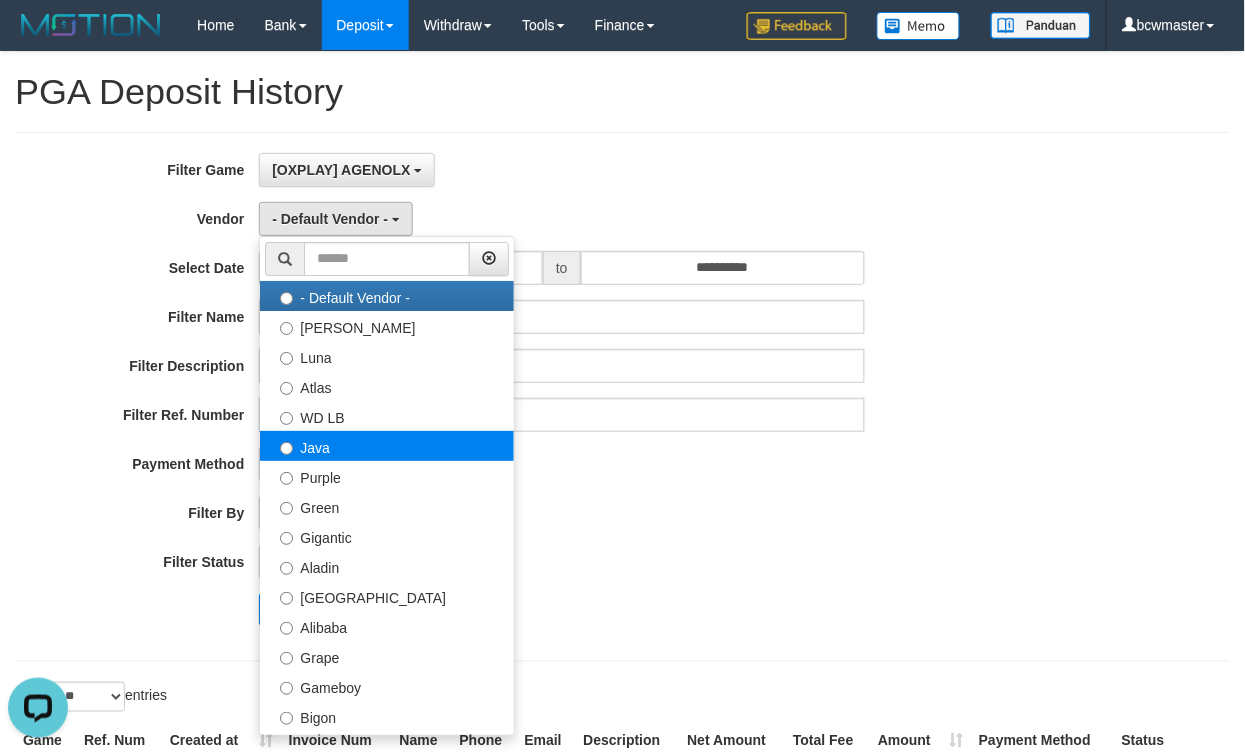 select on "**********" 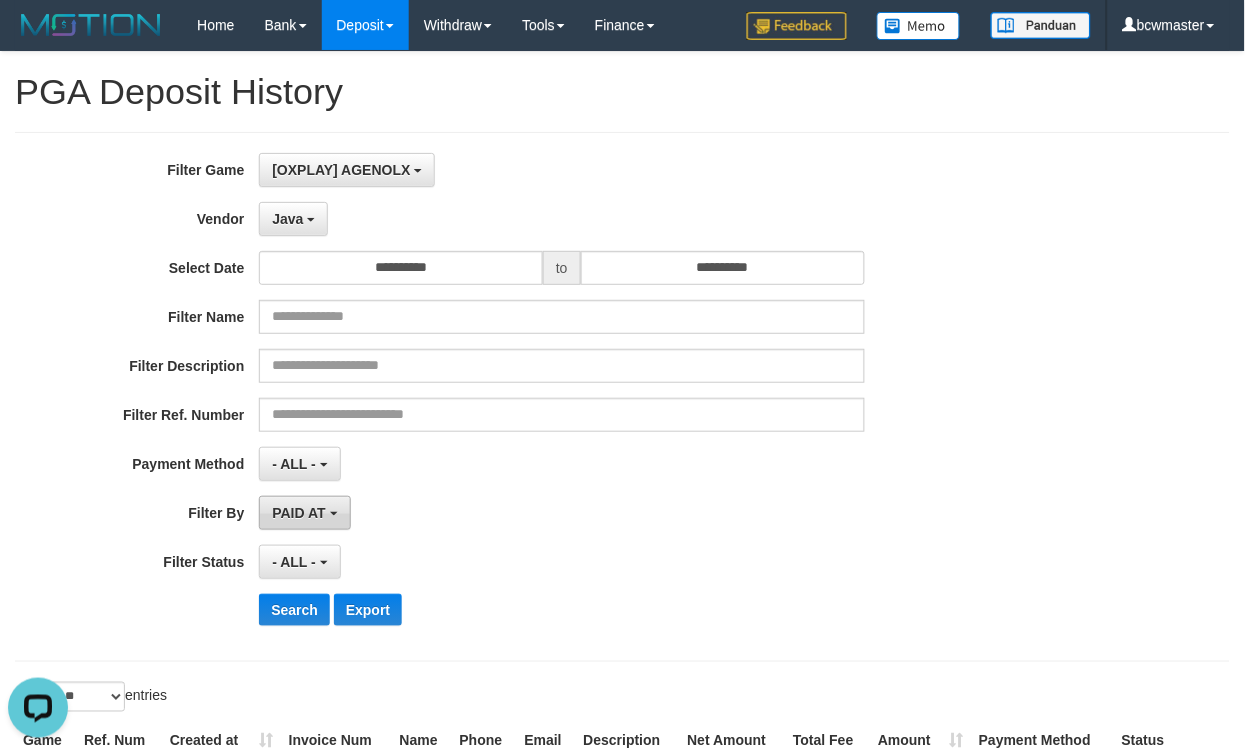 click on "PAID AT" at bounding box center [298, 513] 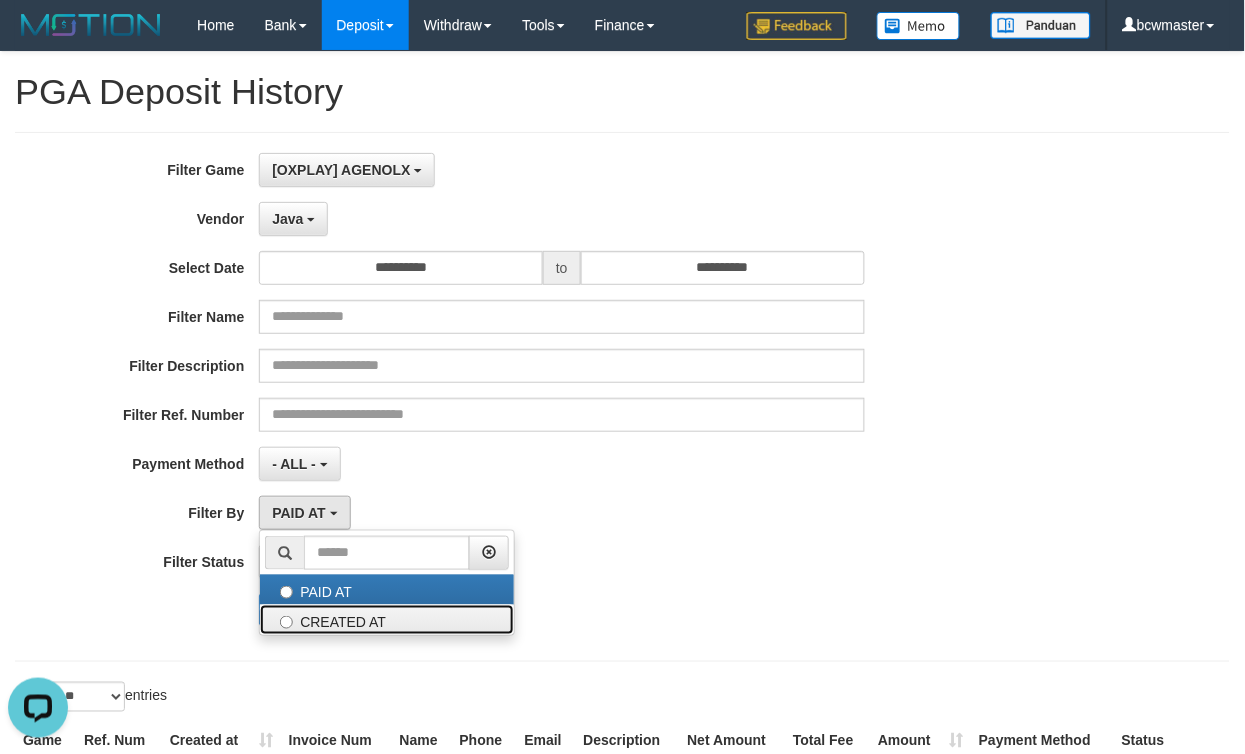 click on "CREATED AT" at bounding box center (387, 620) 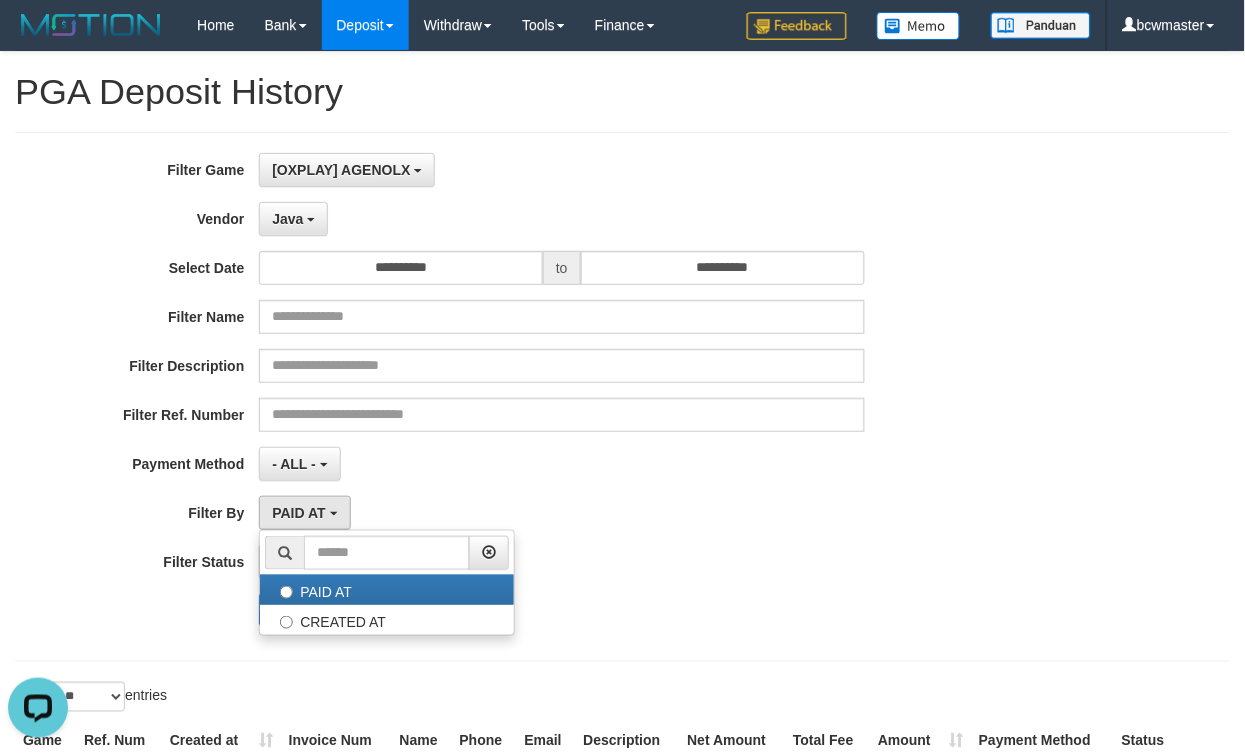 select on "*" 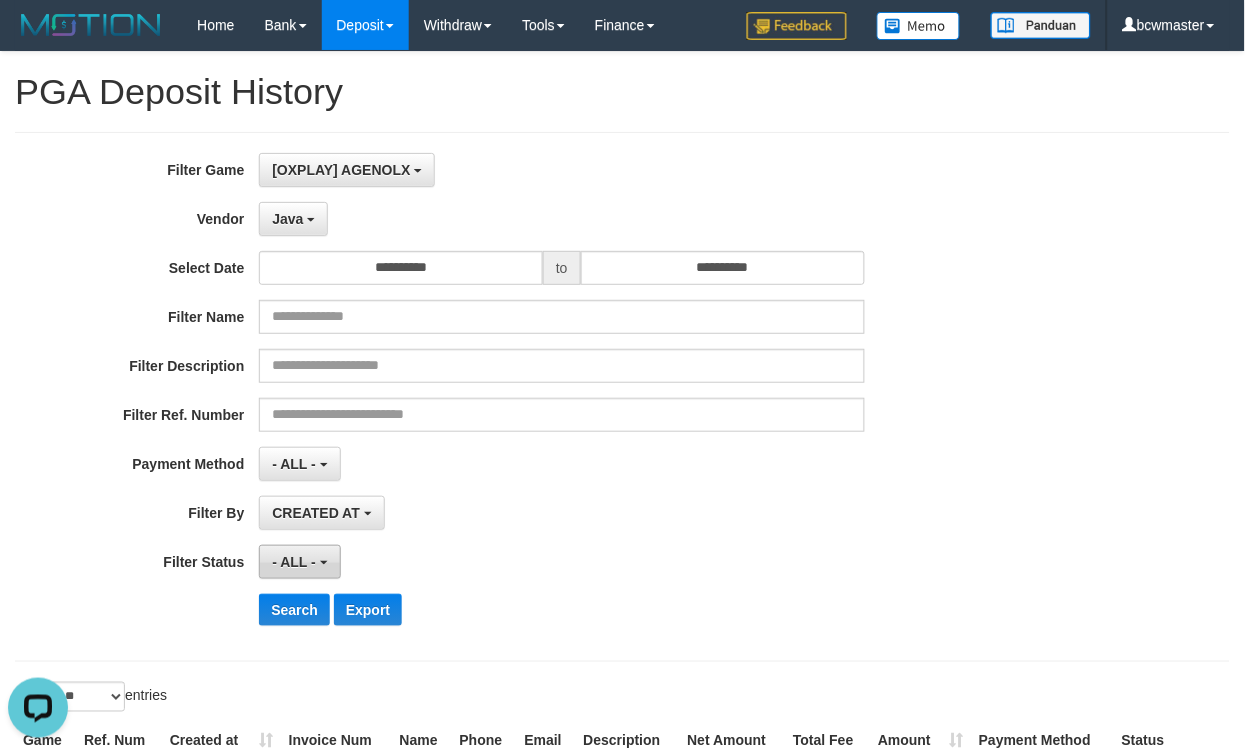 click on "- ALL -" at bounding box center [299, 562] 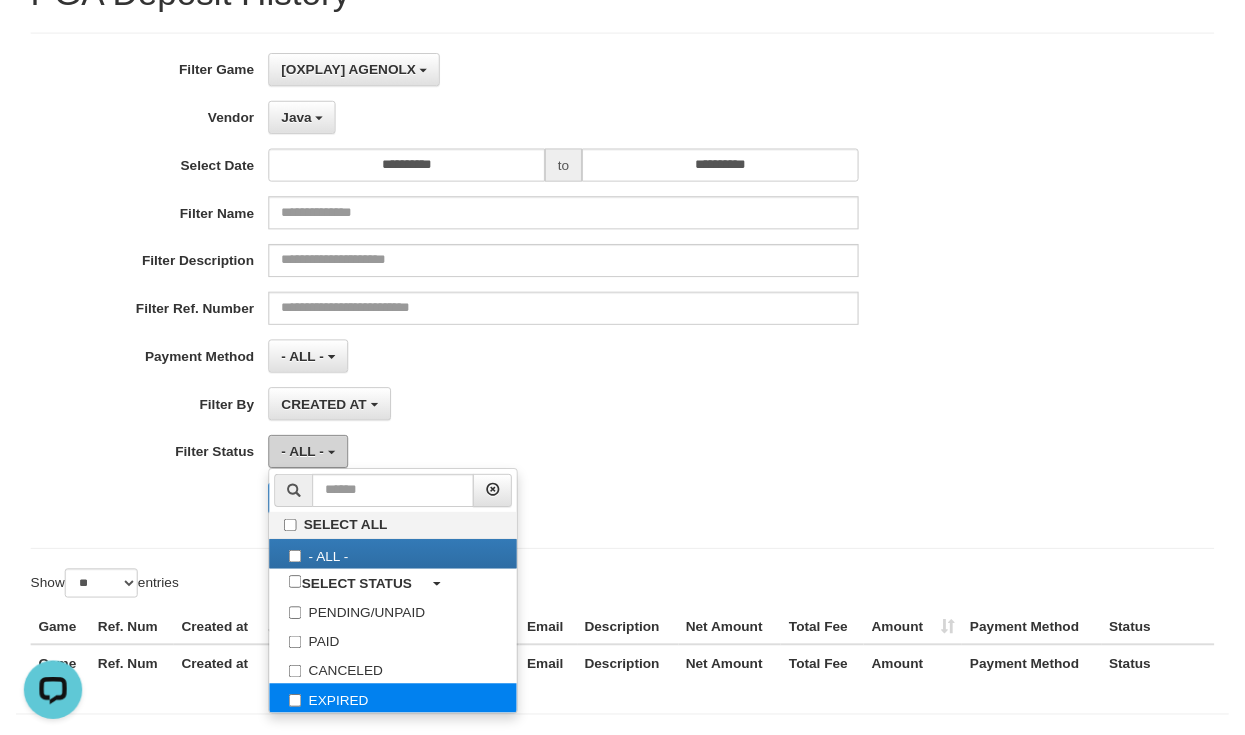 scroll, scrollTop: 166, scrollLeft: 0, axis: vertical 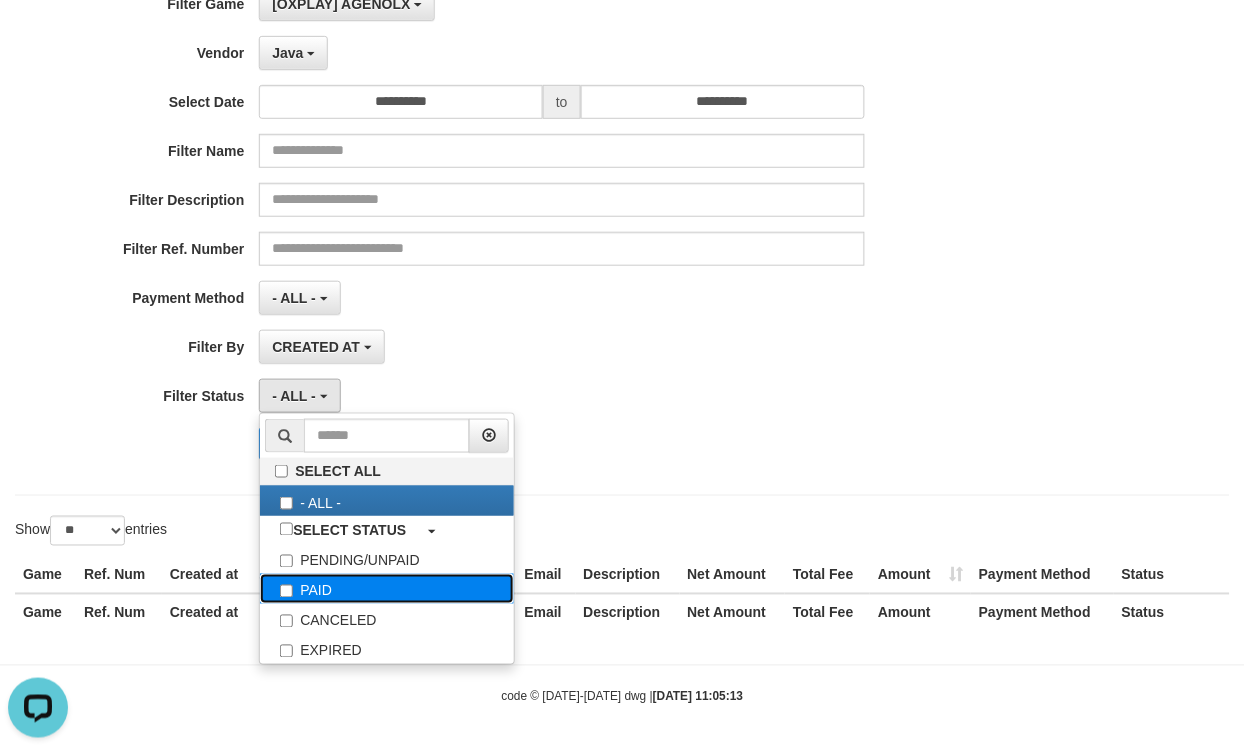 click on "PAID" at bounding box center (387, 589) 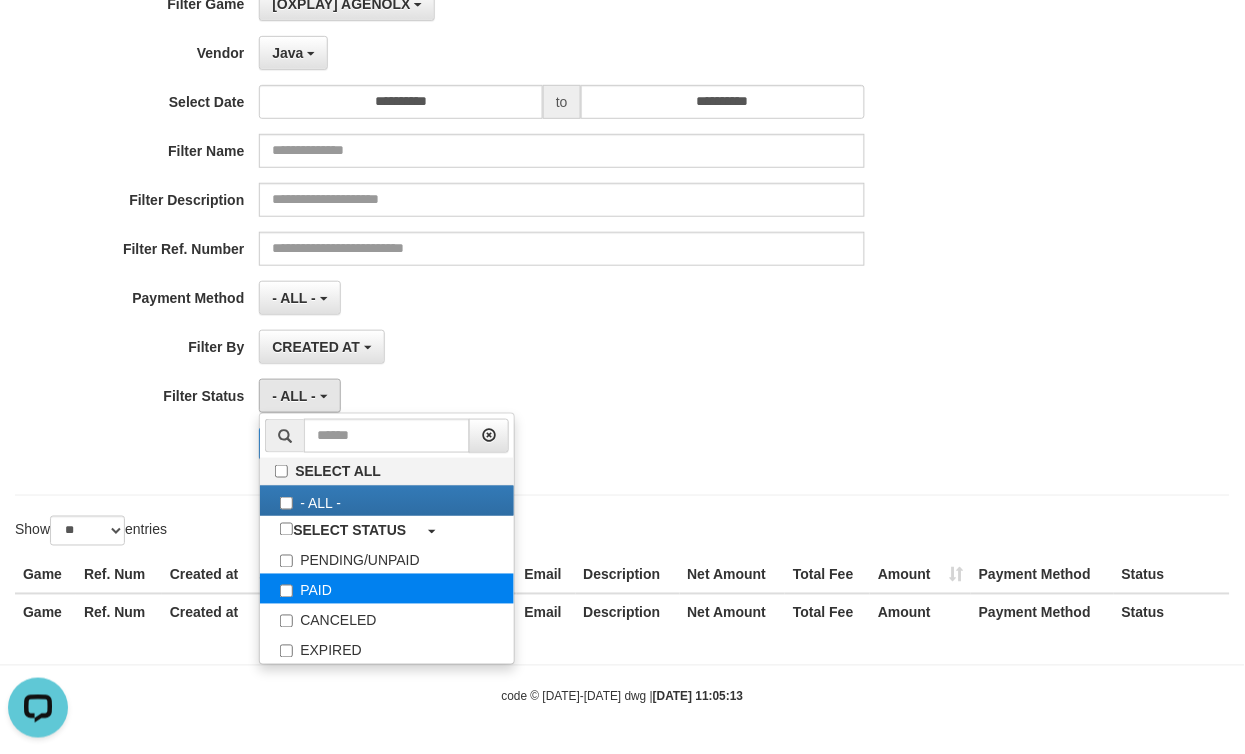 select on "*" 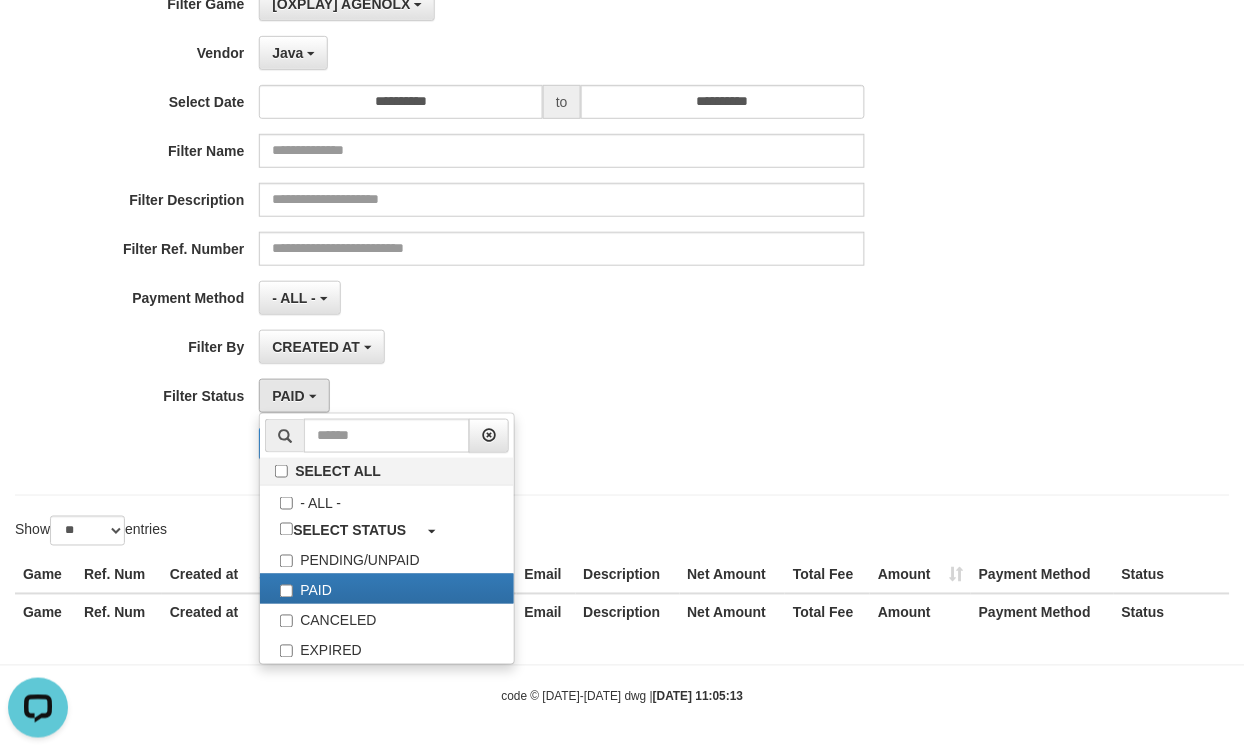 click on "**********" at bounding box center (519, 231) 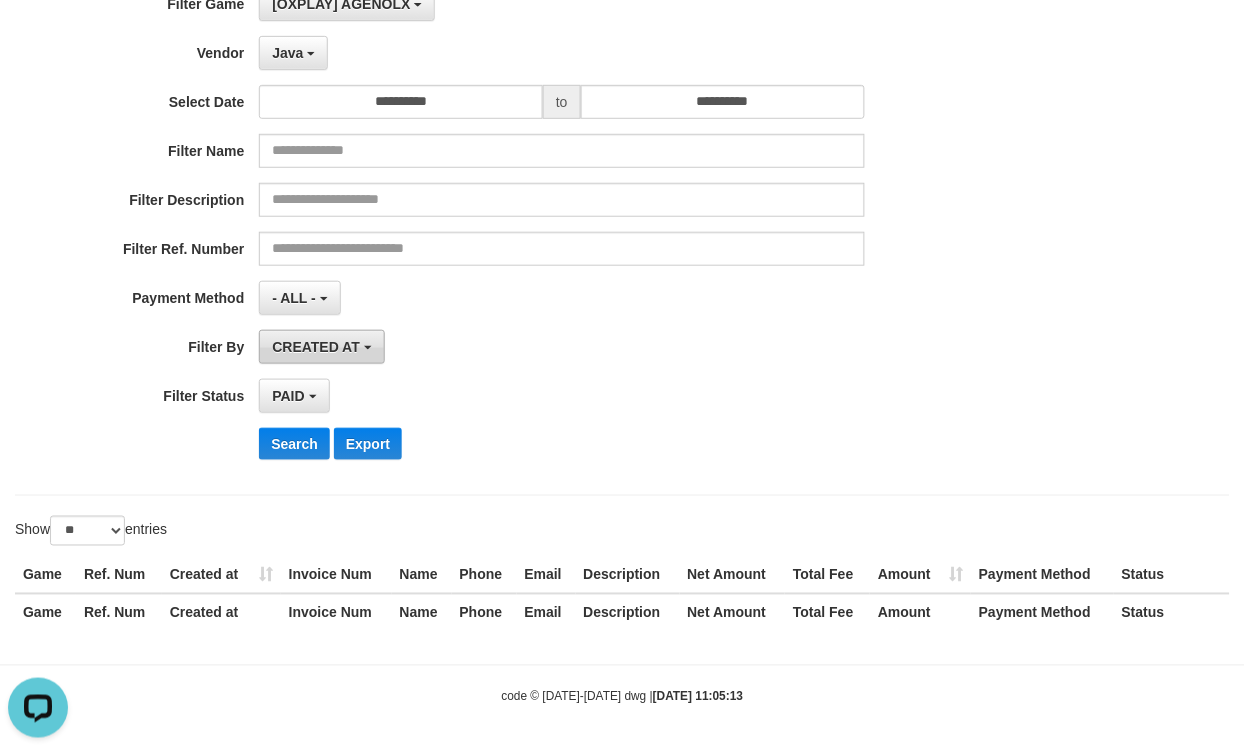 click on "CREATED AT" at bounding box center [316, 347] 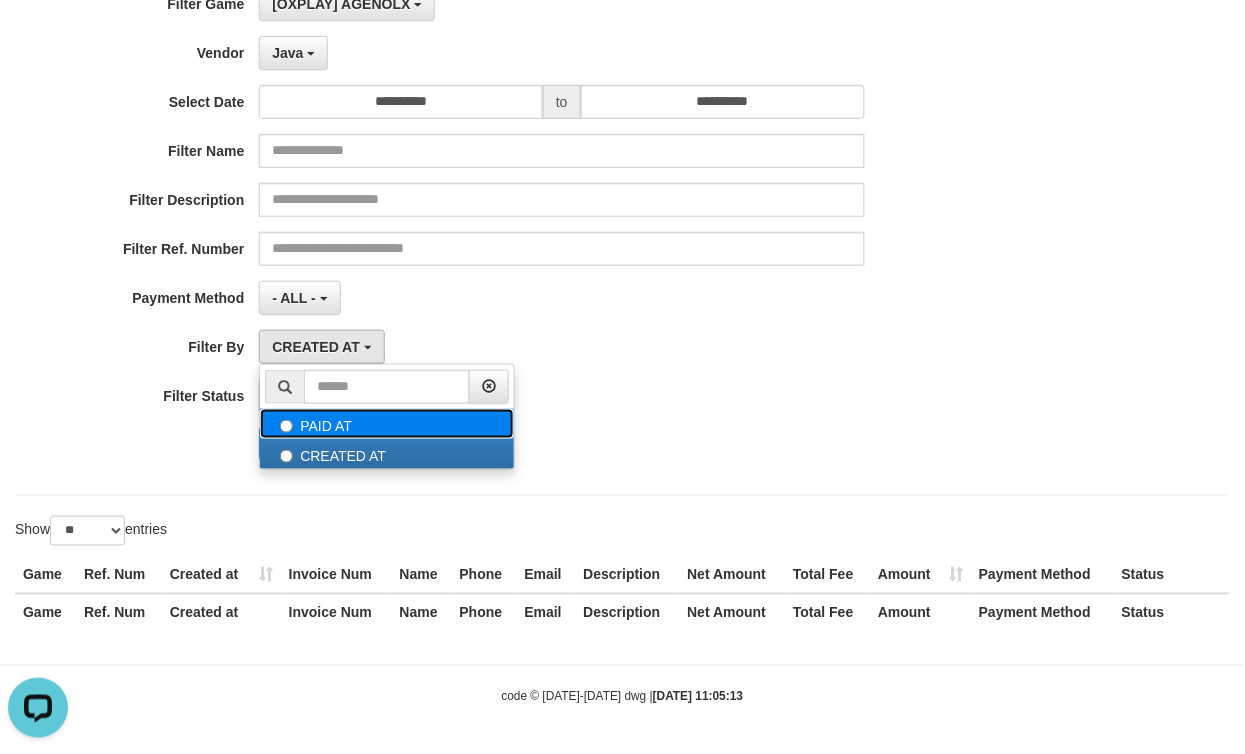 click on "PAID AT" at bounding box center (387, 424) 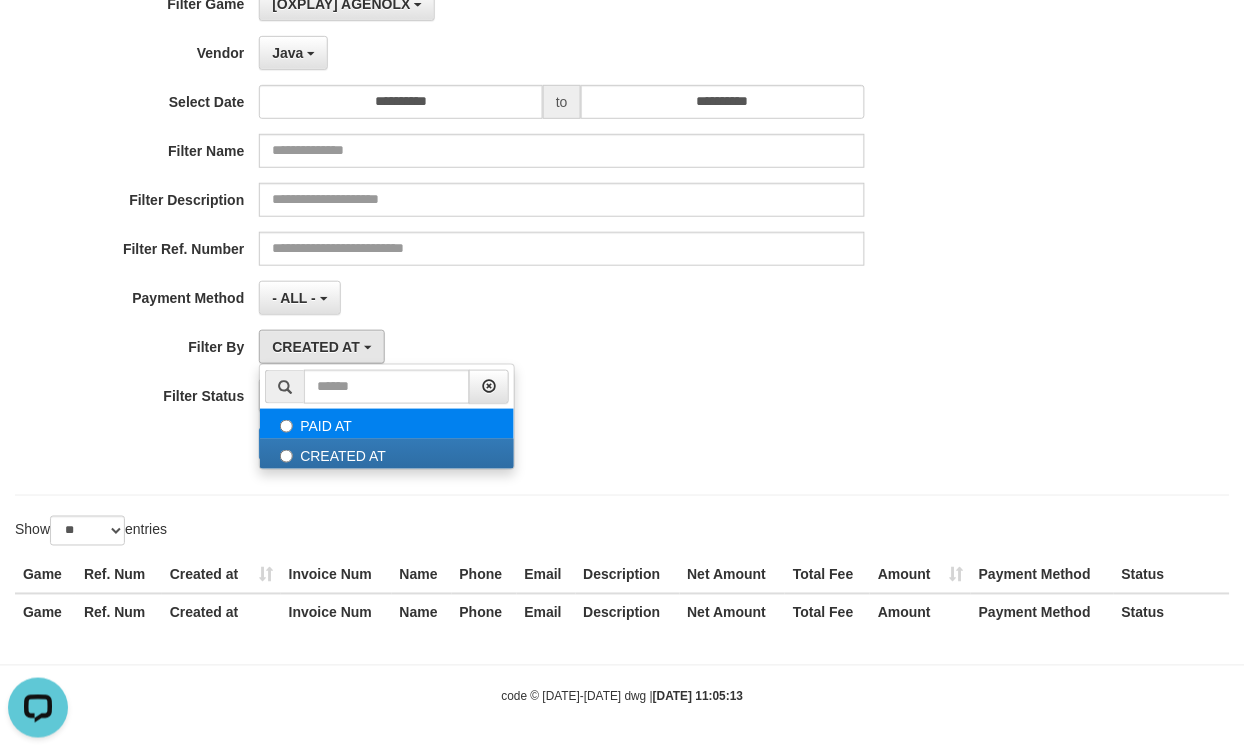 select on "*" 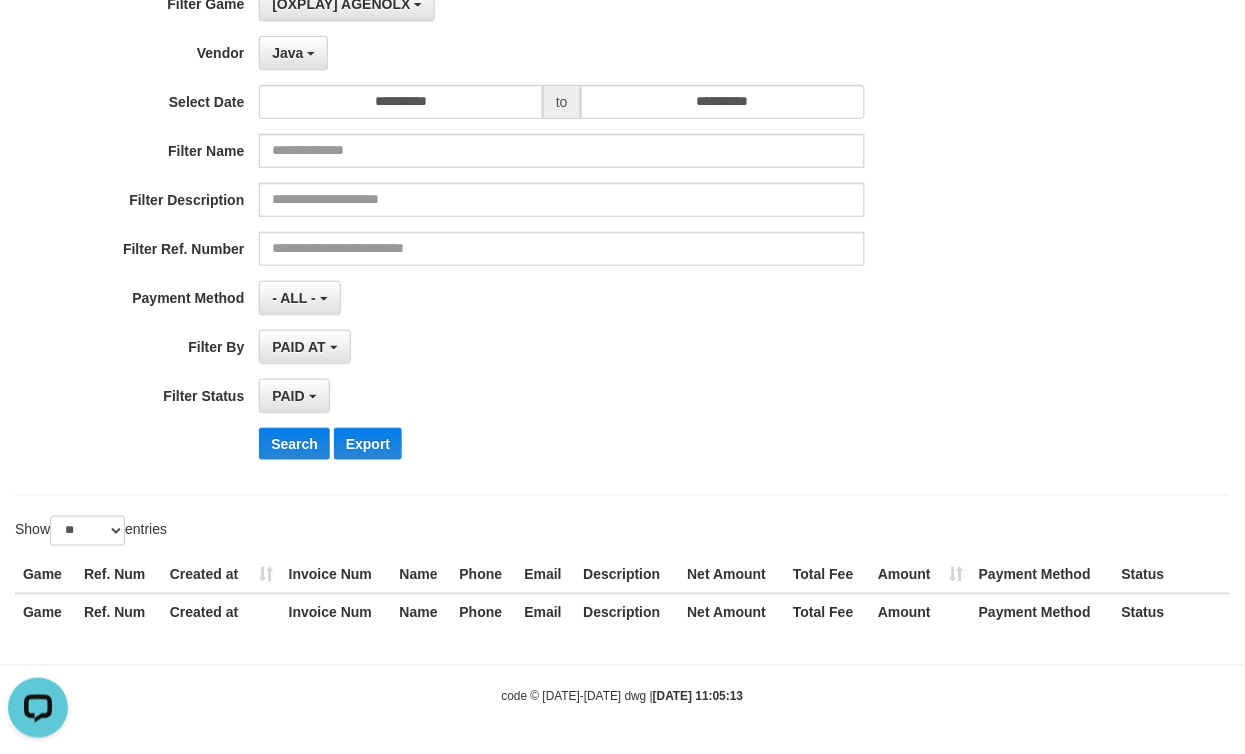 click on "**********" at bounding box center [519, 231] 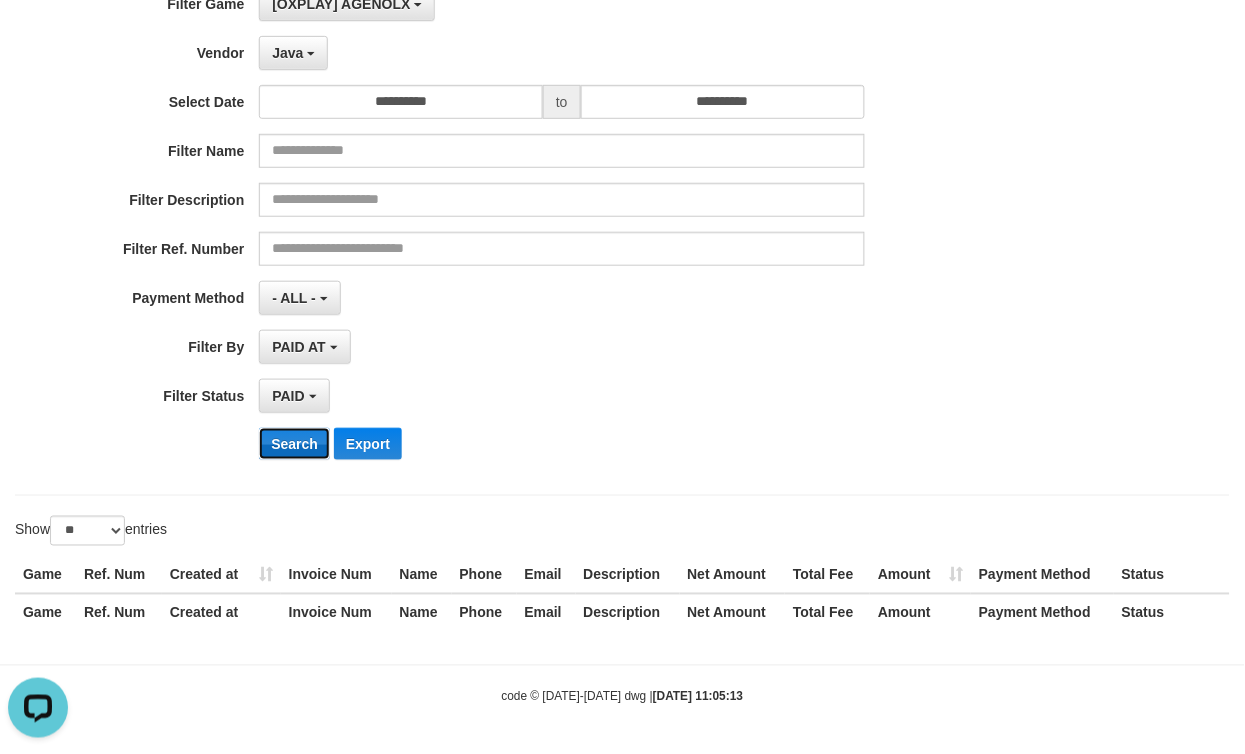 click on "Search" at bounding box center (294, 444) 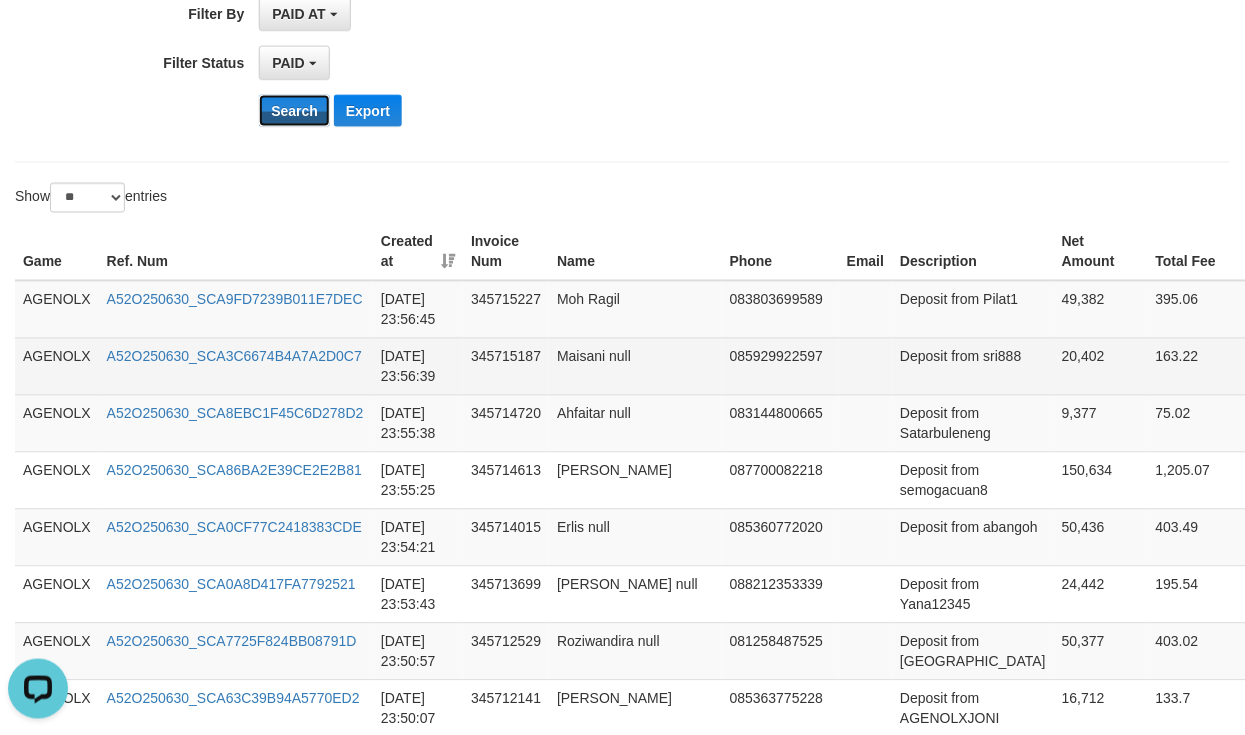 type 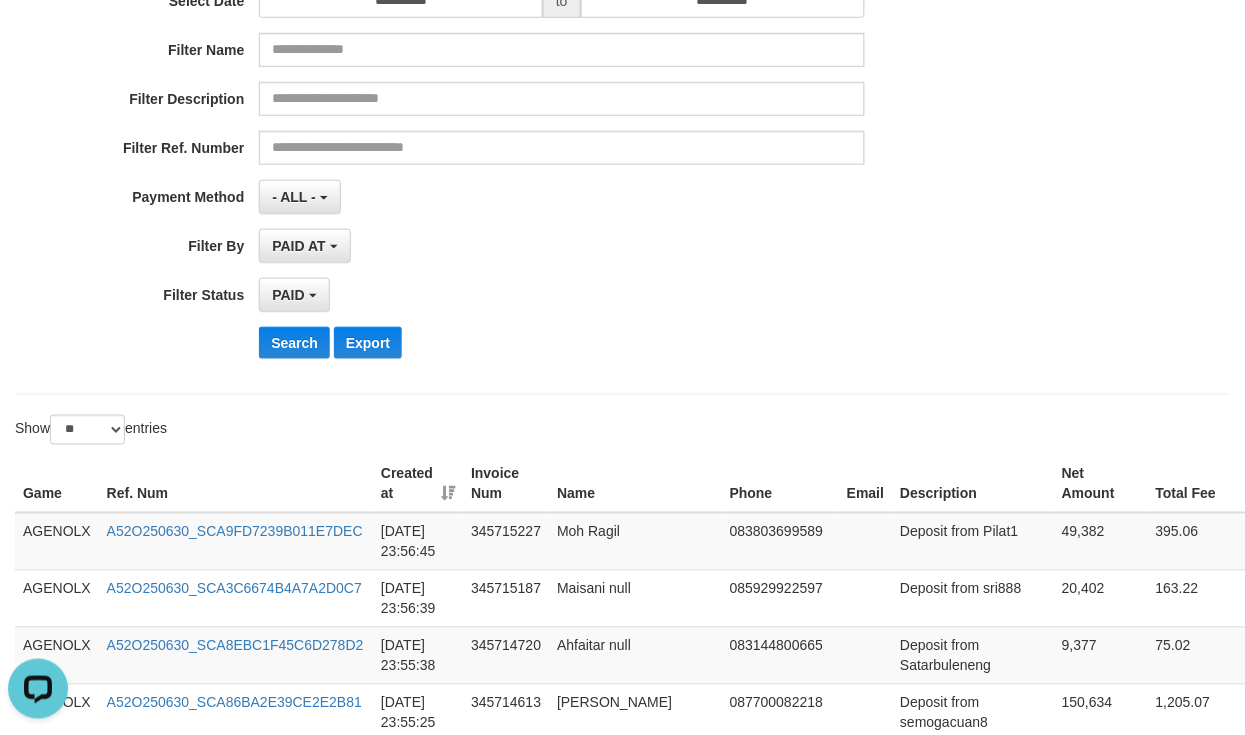 scroll, scrollTop: 20, scrollLeft: 0, axis: vertical 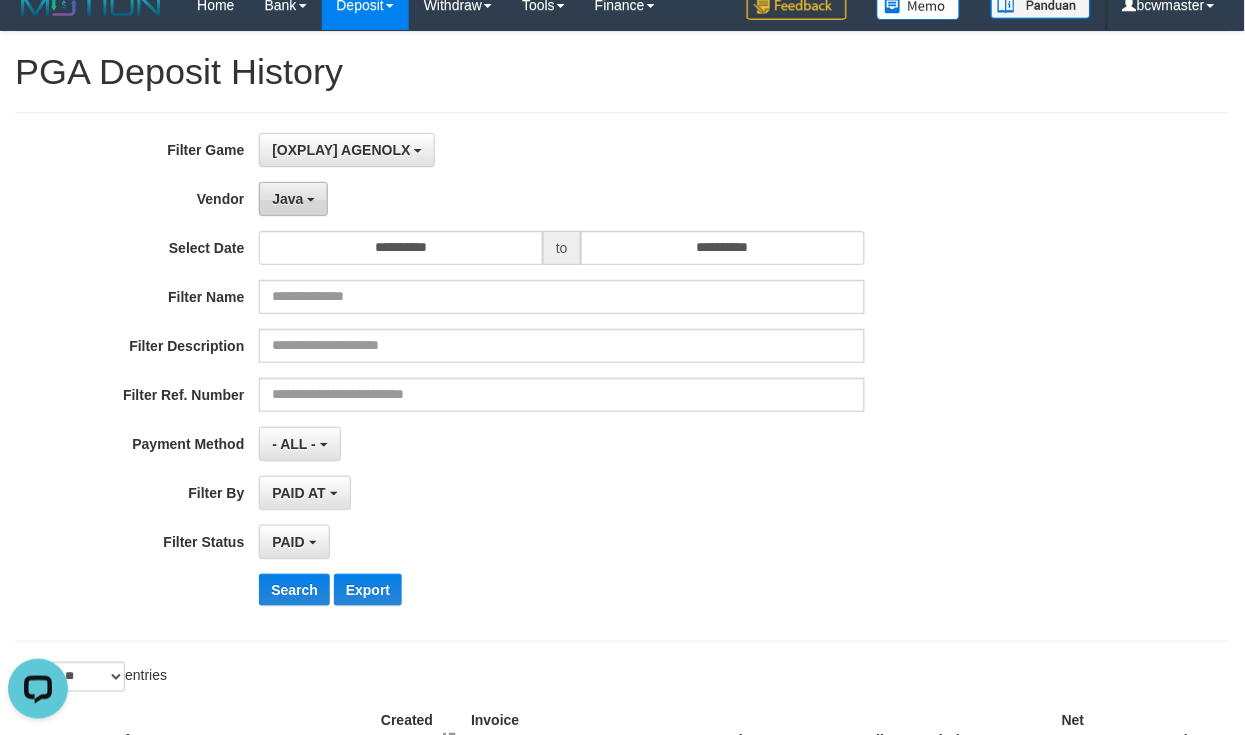 drag, startPoint x: 288, startPoint y: 198, endPoint x: 293, endPoint y: 212, distance: 14.866069 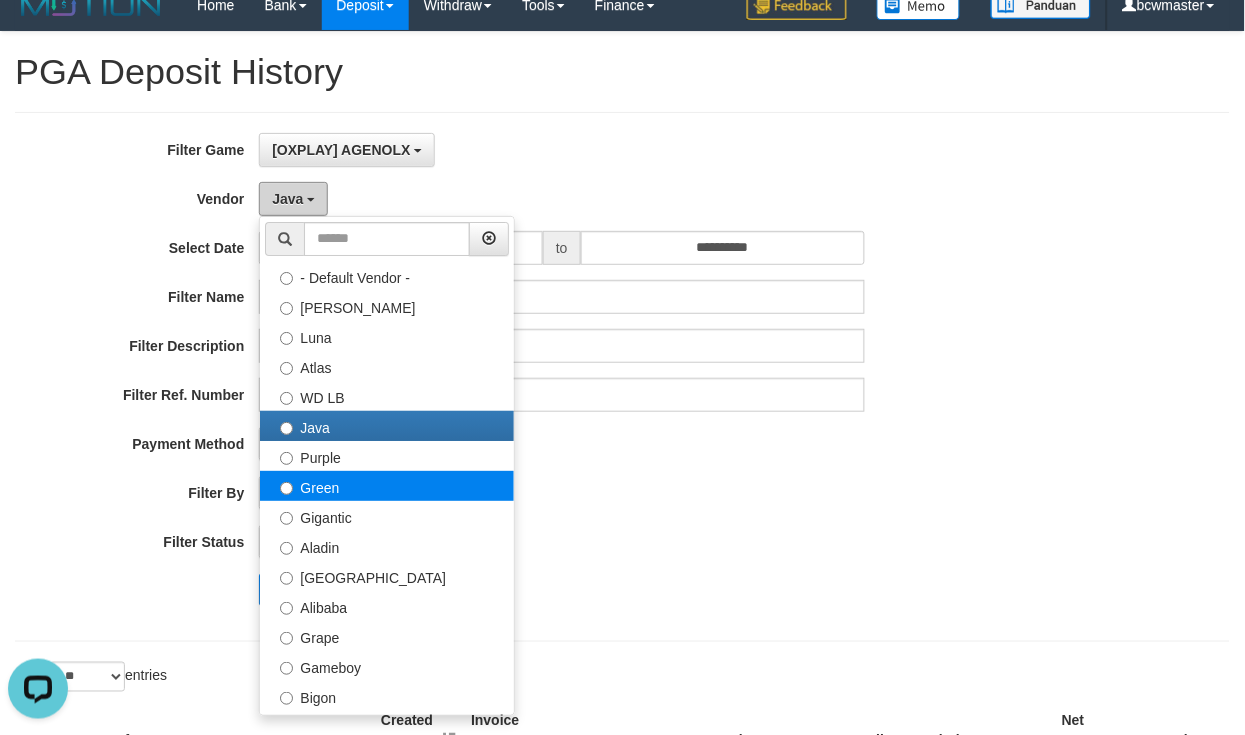scroll, scrollTop: 166, scrollLeft: 0, axis: vertical 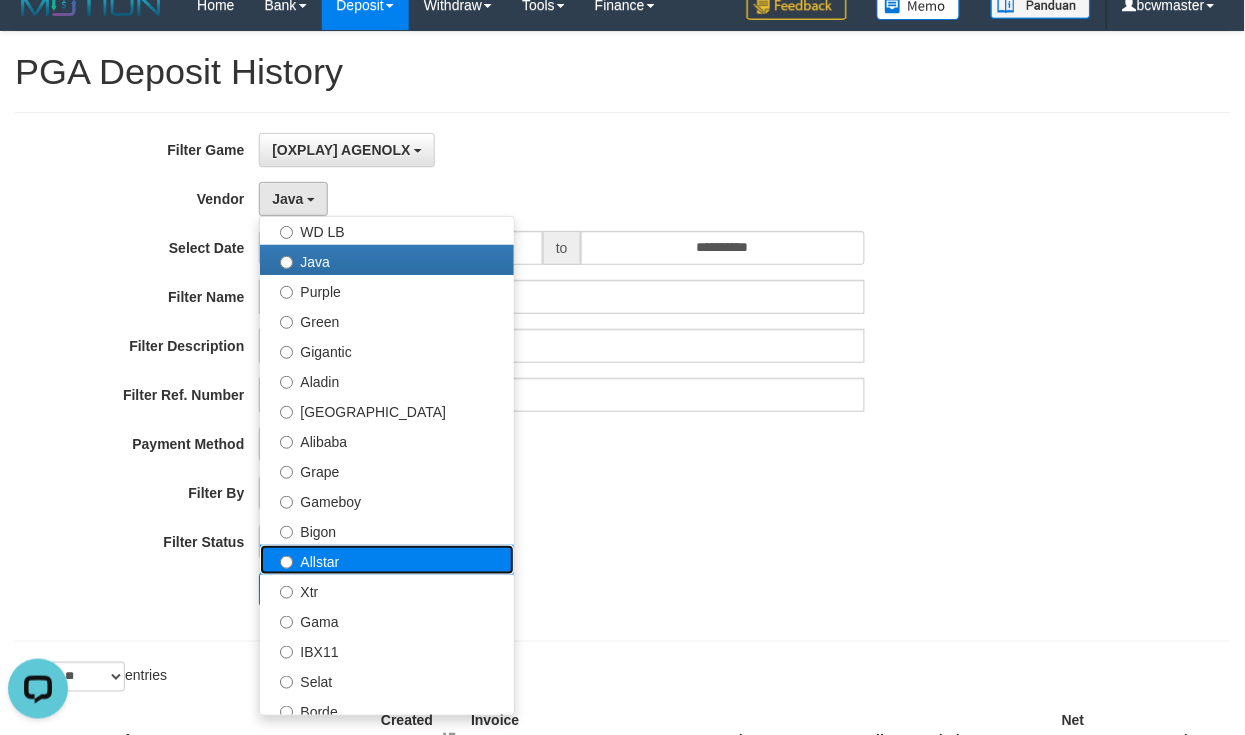 click on "Allstar" at bounding box center (387, 560) 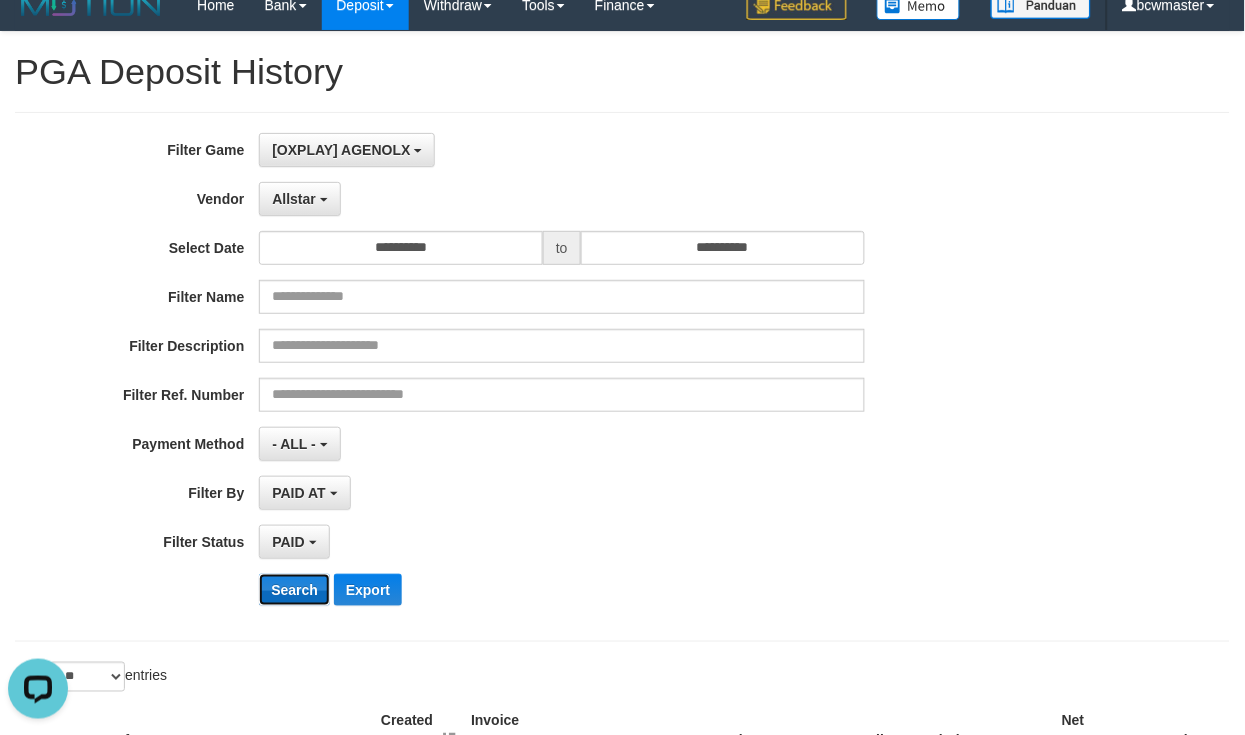 click on "Search" at bounding box center [294, 590] 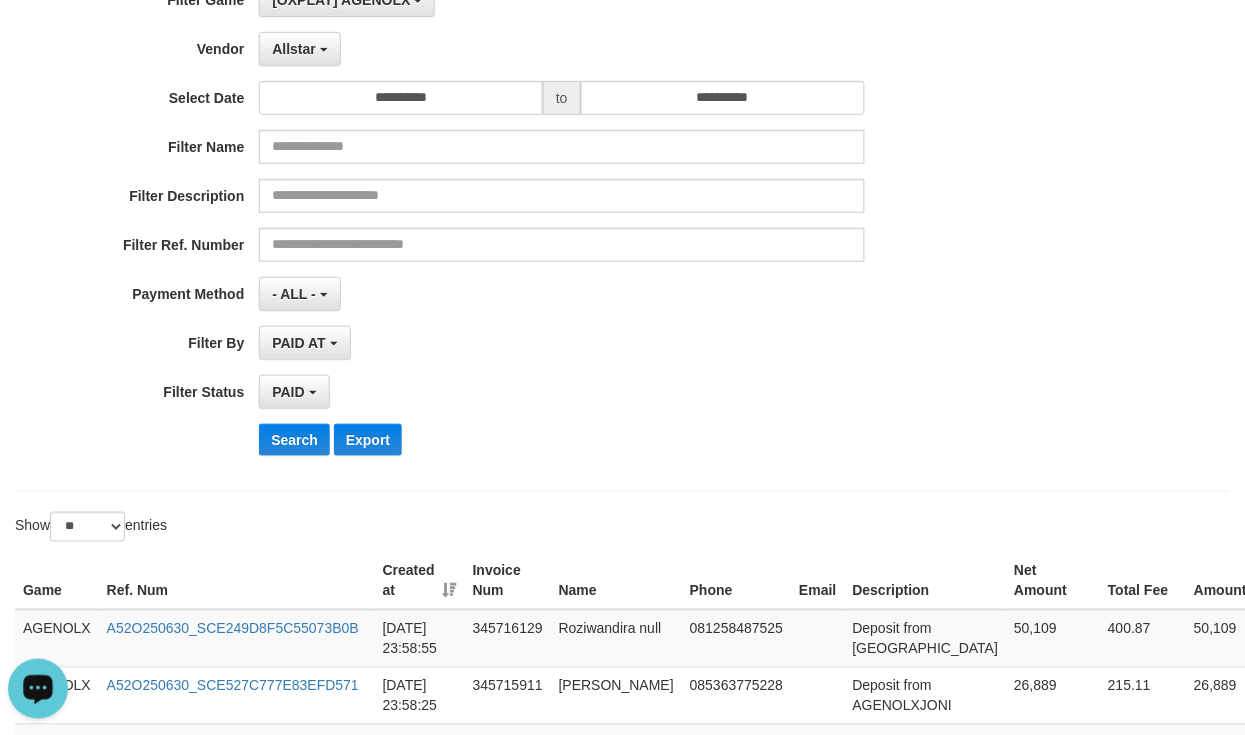 scroll, scrollTop: 0, scrollLeft: 0, axis: both 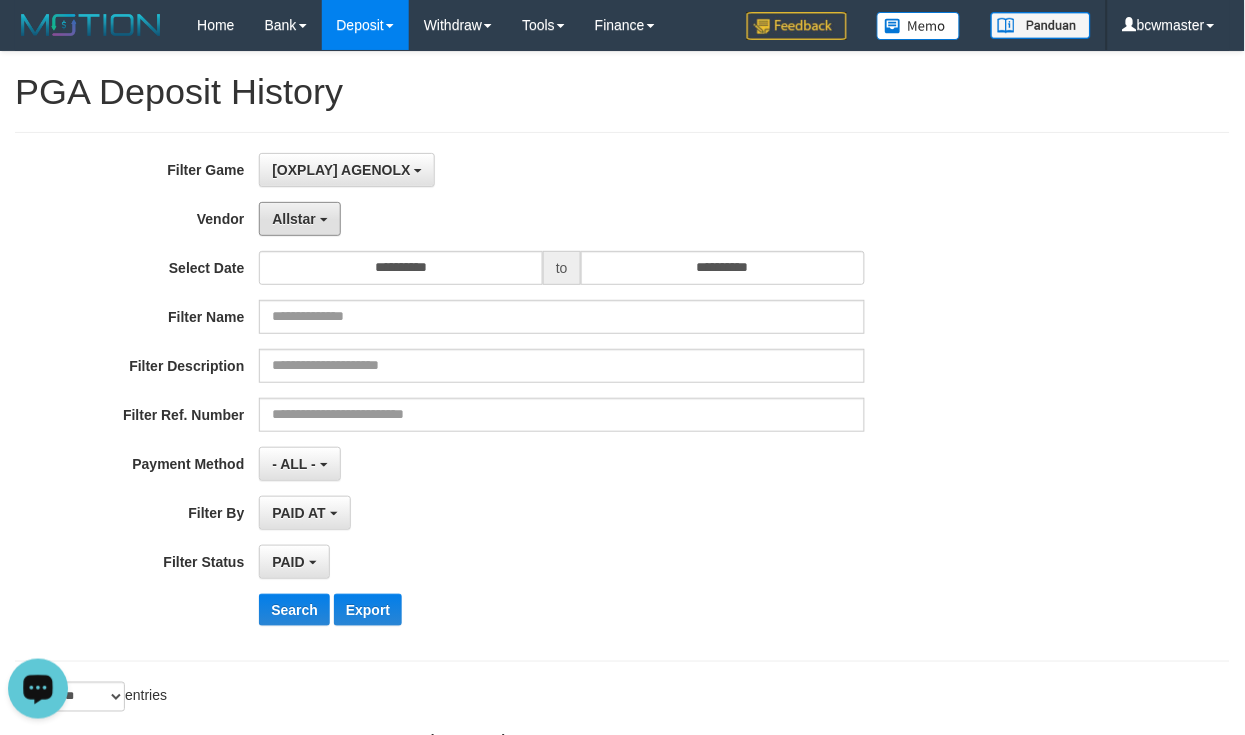 click on "Allstar" at bounding box center [299, 219] 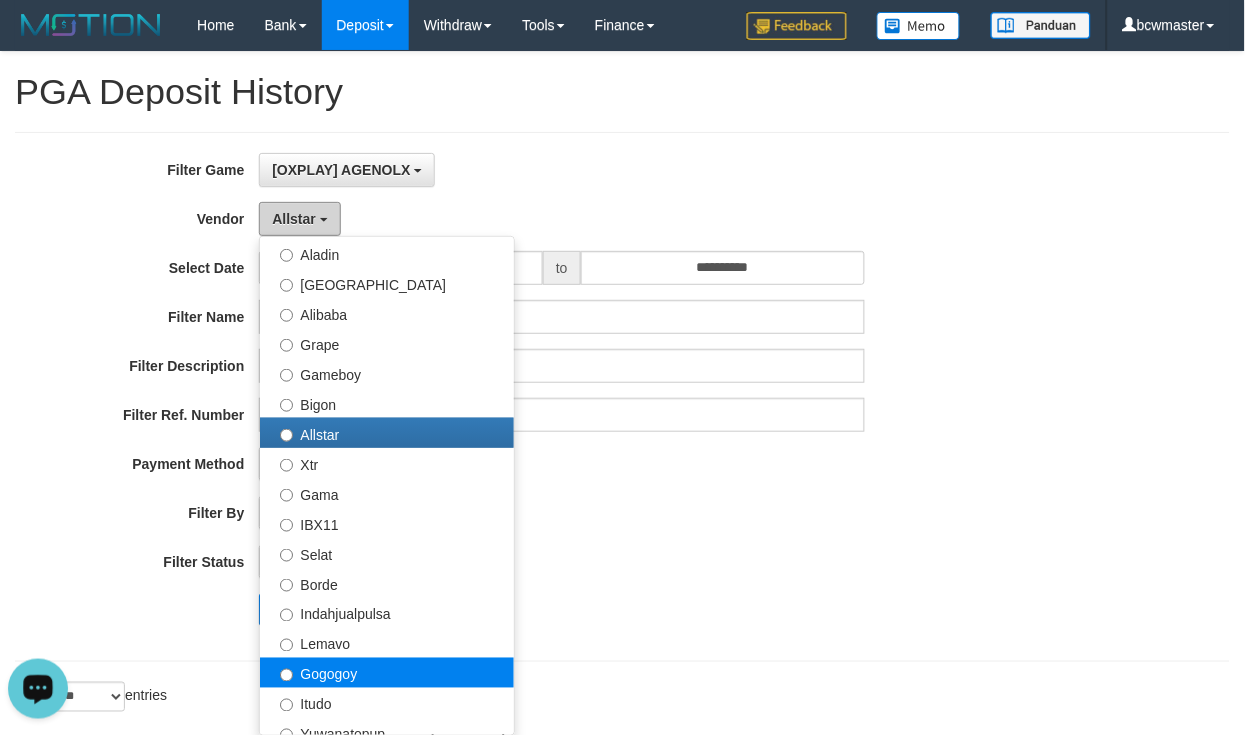 scroll, scrollTop: 499, scrollLeft: 0, axis: vertical 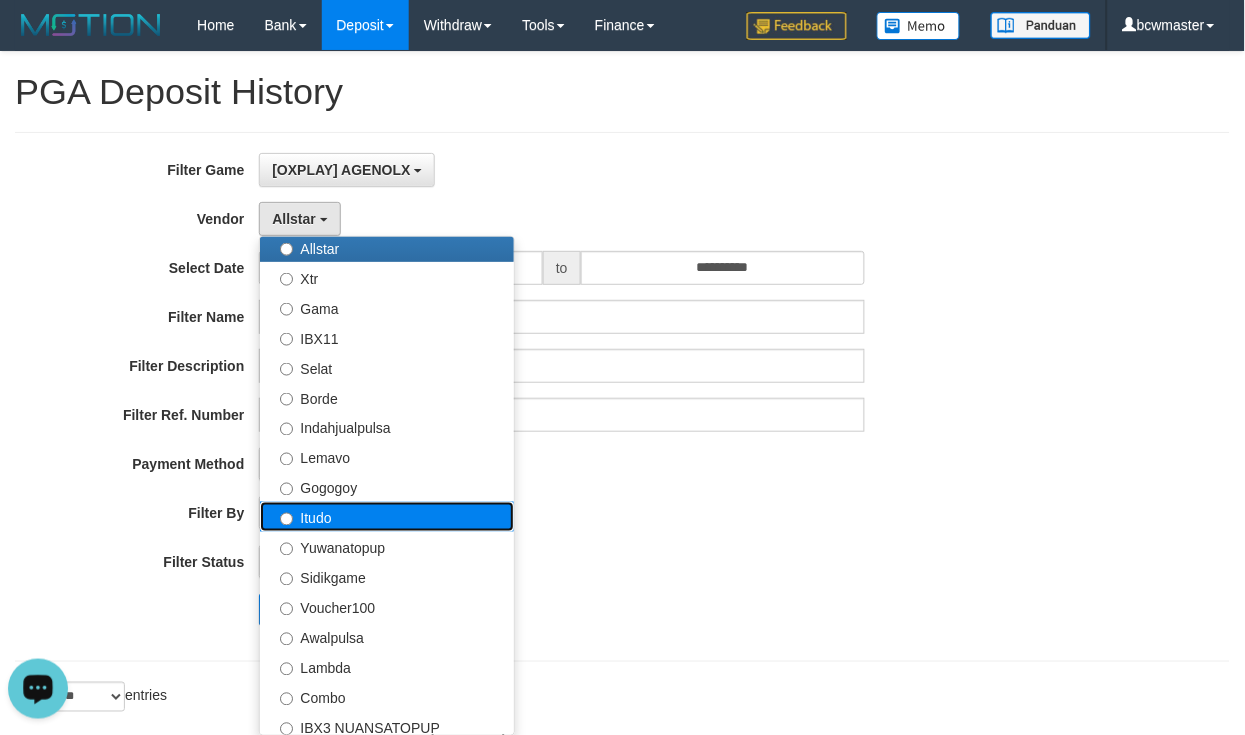 click on "Itudo" at bounding box center (387, 517) 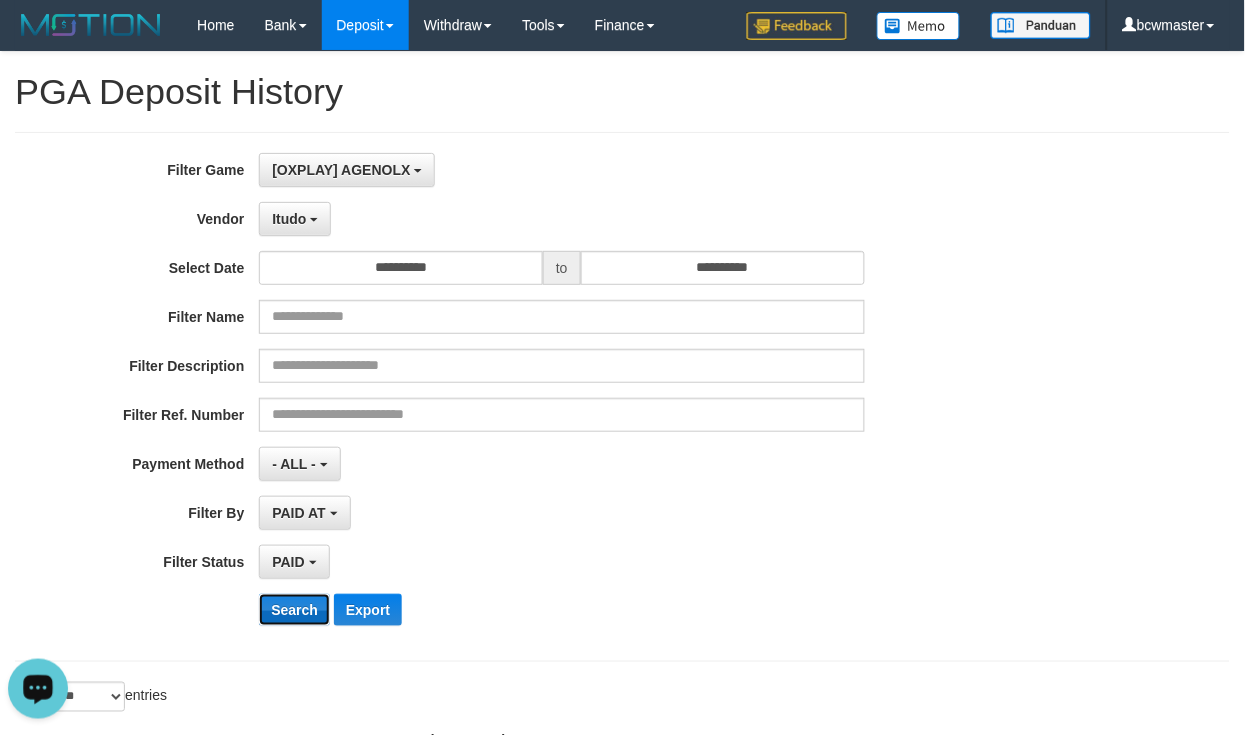 click on "Search" at bounding box center [294, 610] 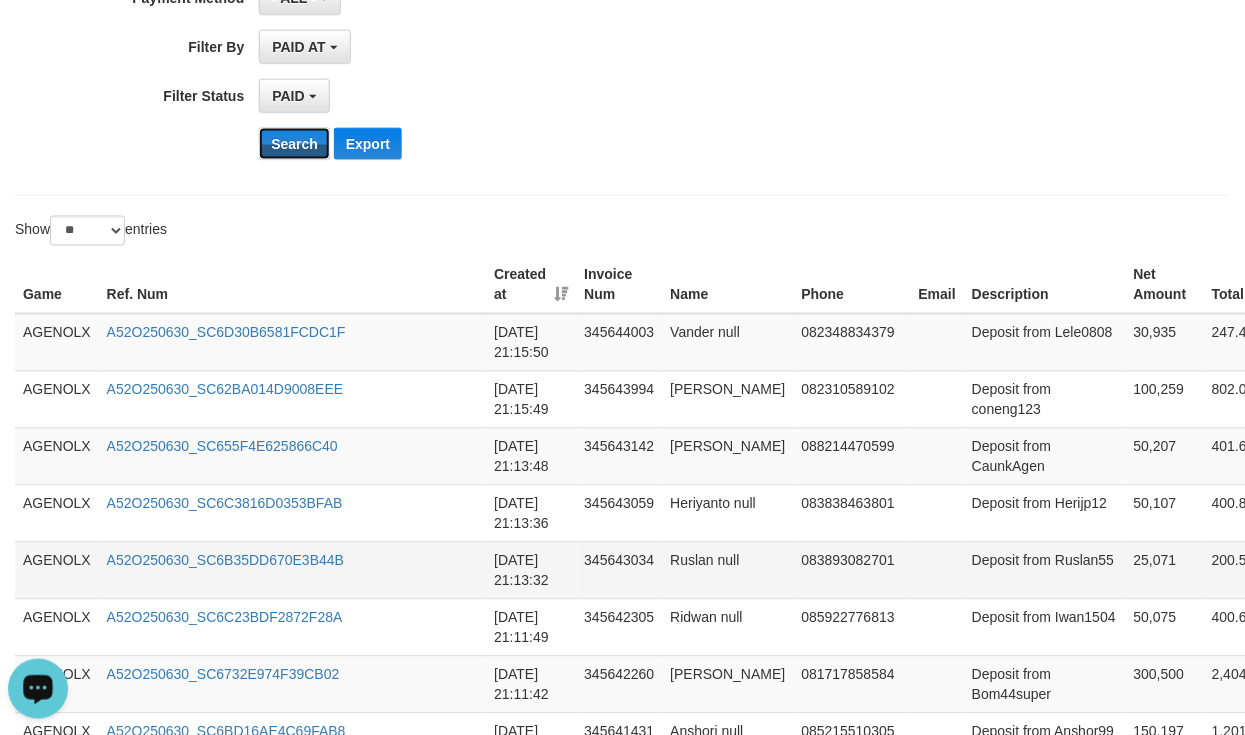 scroll, scrollTop: 499, scrollLeft: 0, axis: vertical 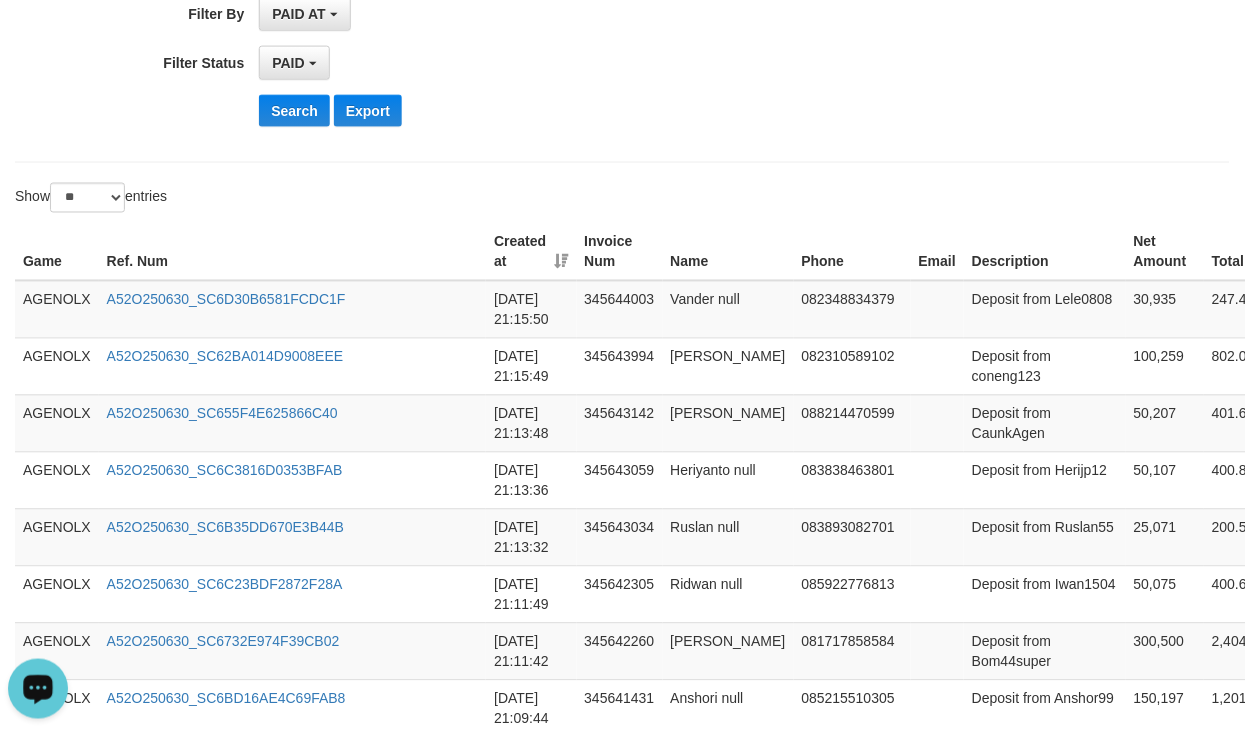 click on "**********" at bounding box center (519, -102) 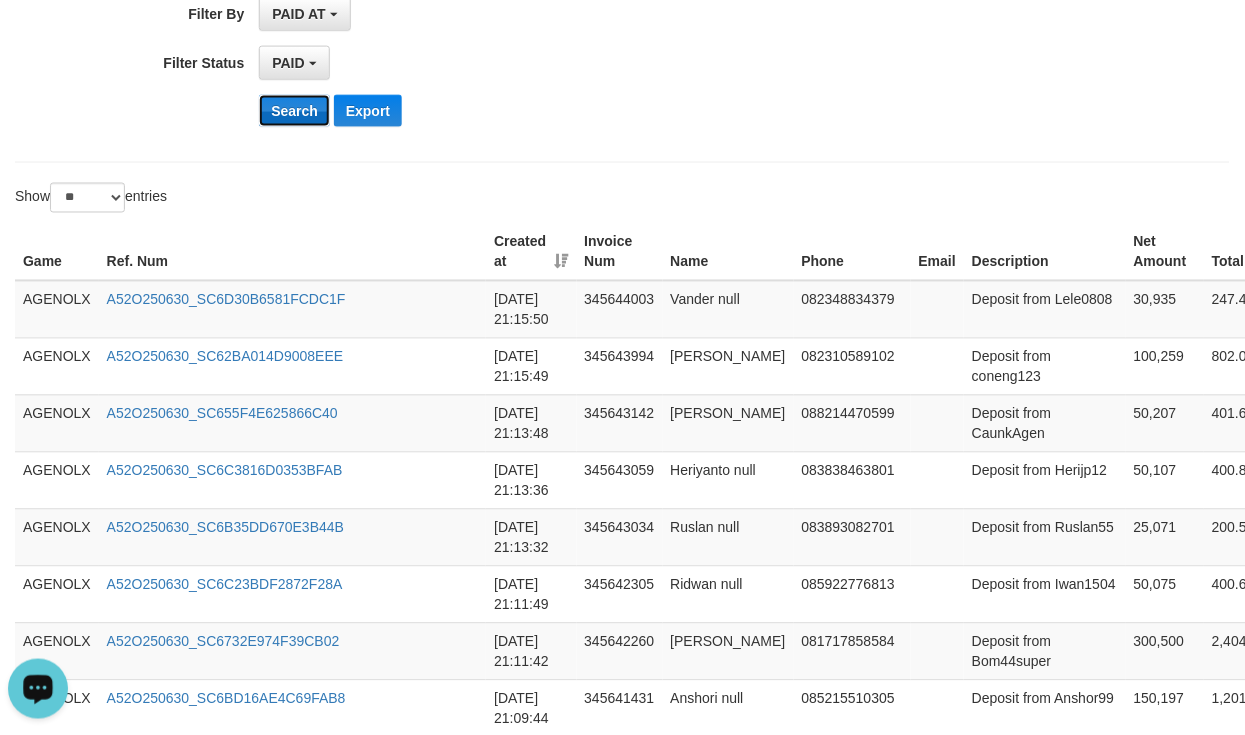 click on "Search" at bounding box center [294, 111] 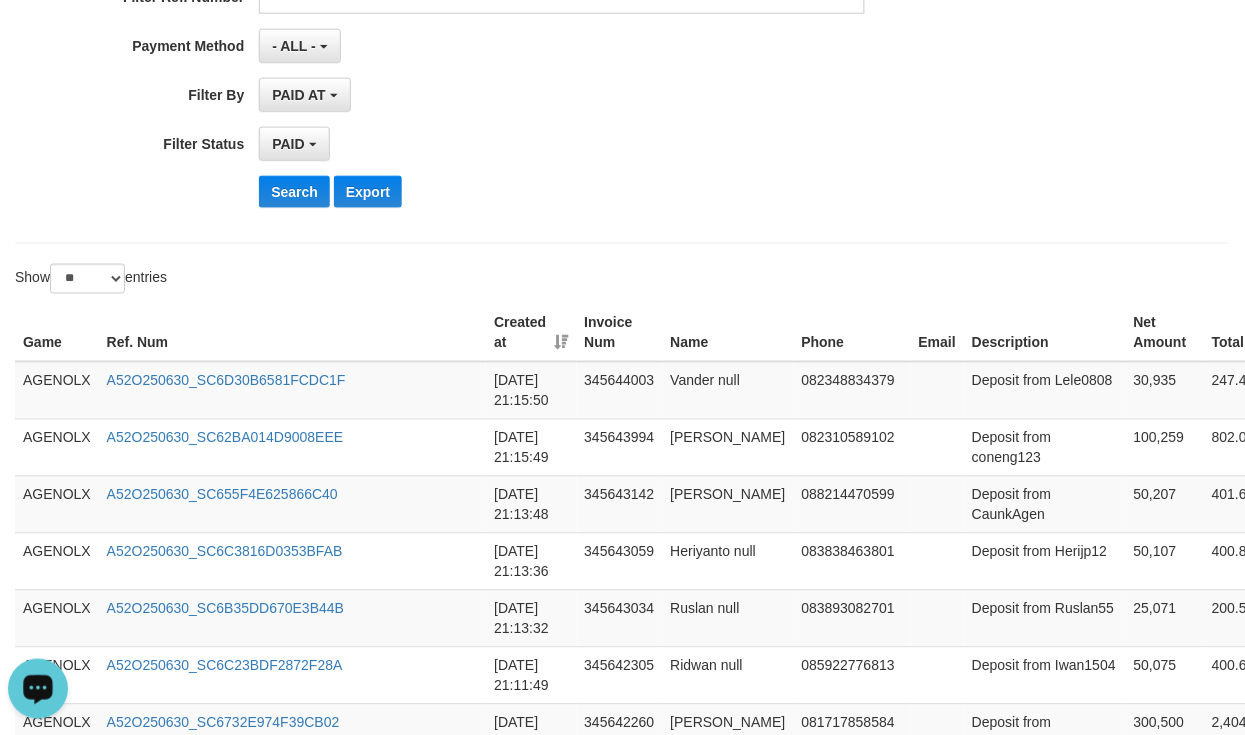 scroll, scrollTop: 0, scrollLeft: 0, axis: both 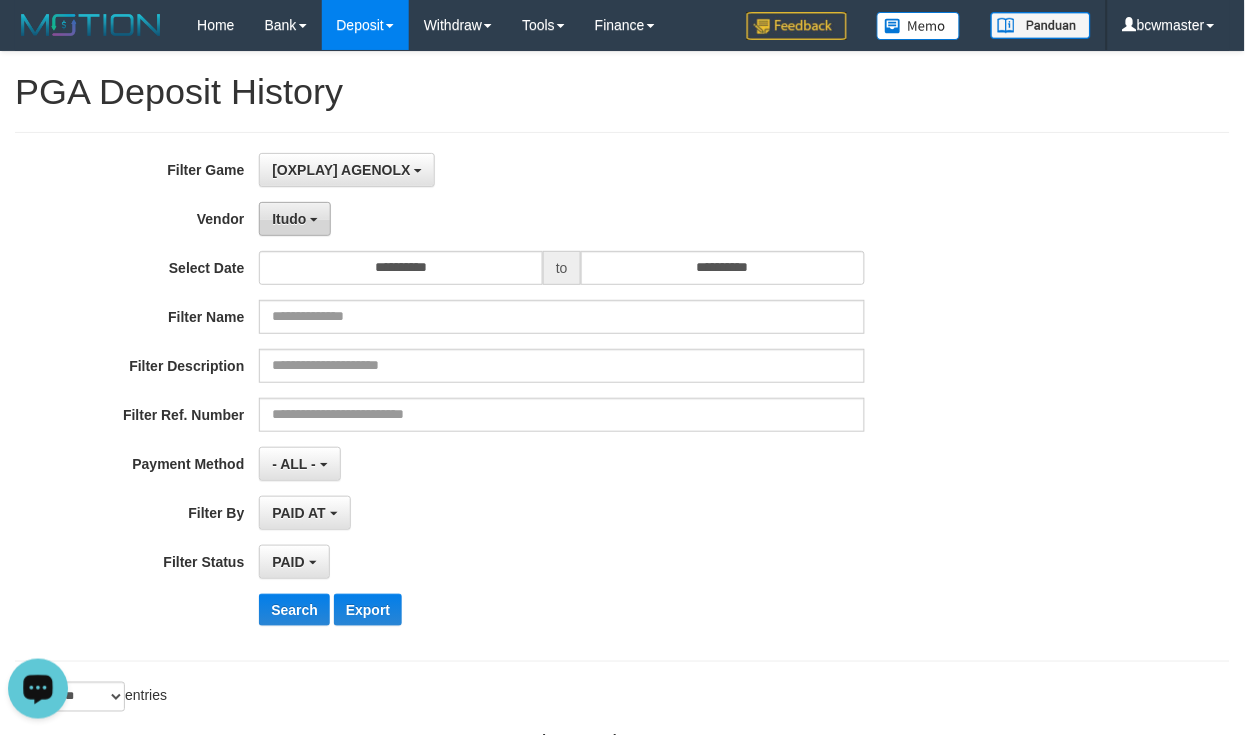 click on "Itudo" at bounding box center [289, 219] 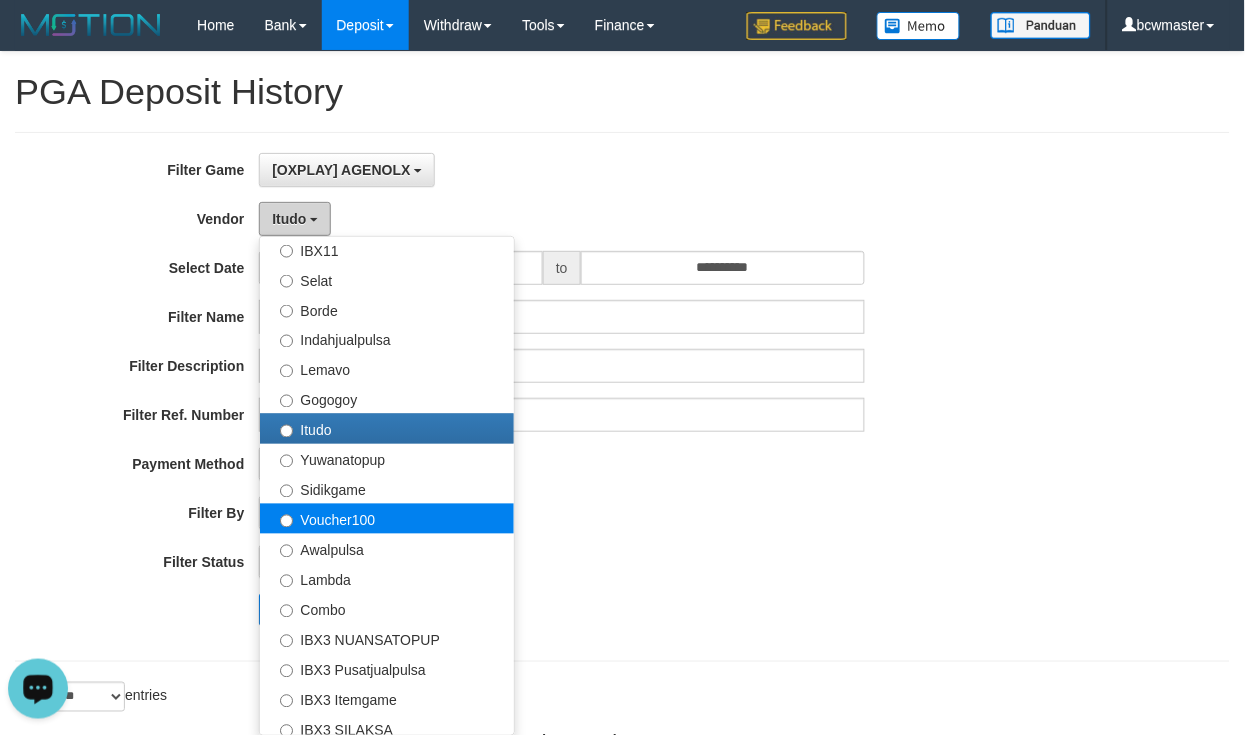 scroll, scrollTop: 656, scrollLeft: 0, axis: vertical 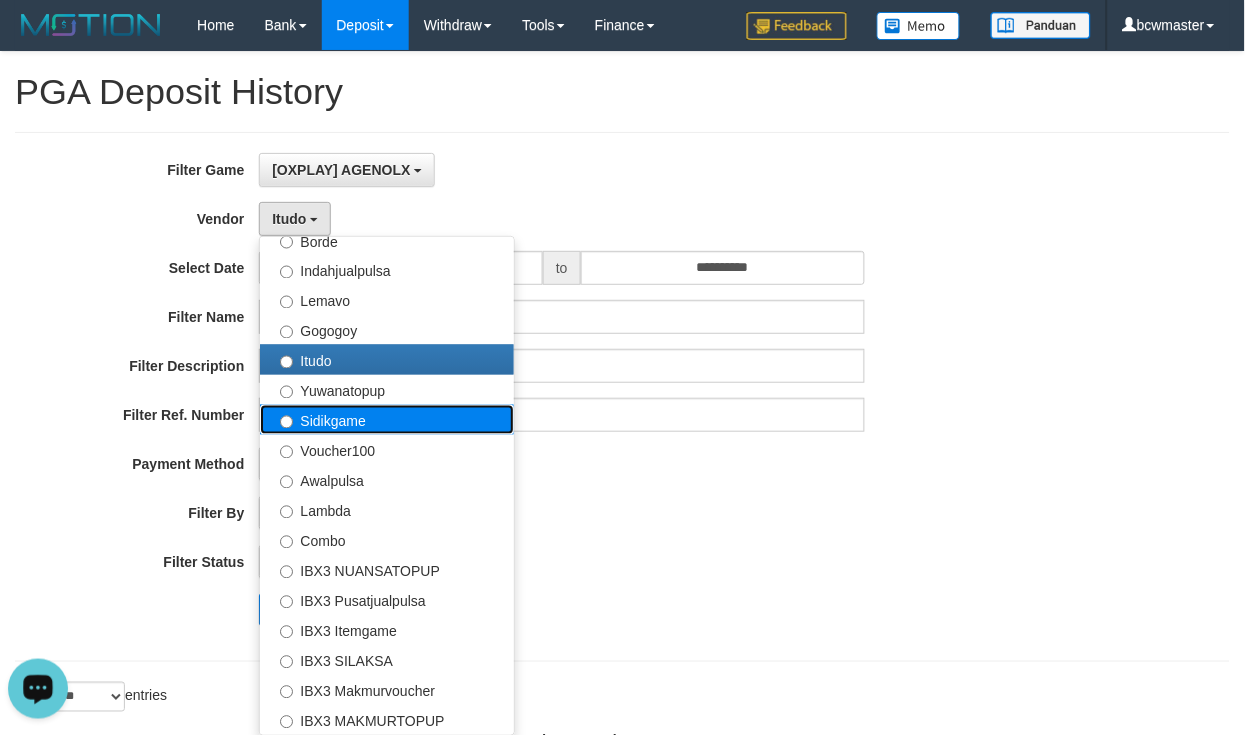 click on "Sidikgame" at bounding box center [387, 420] 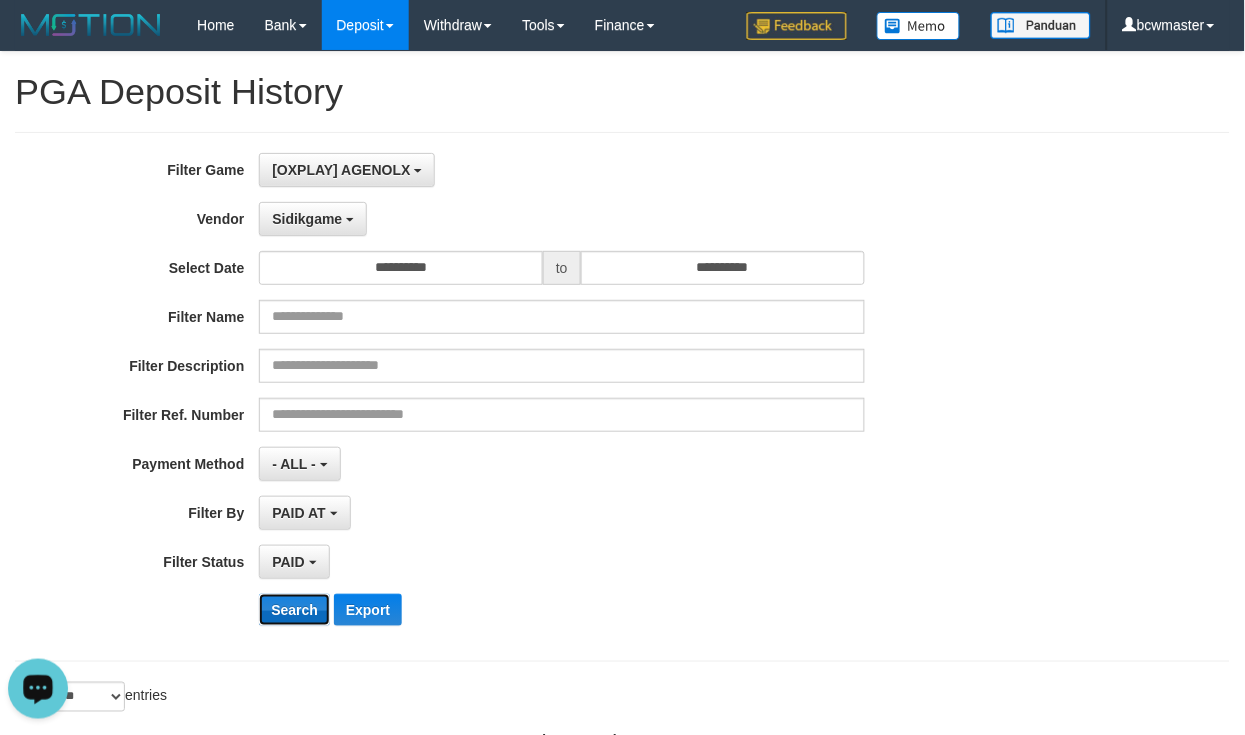 click on "Search" at bounding box center [294, 610] 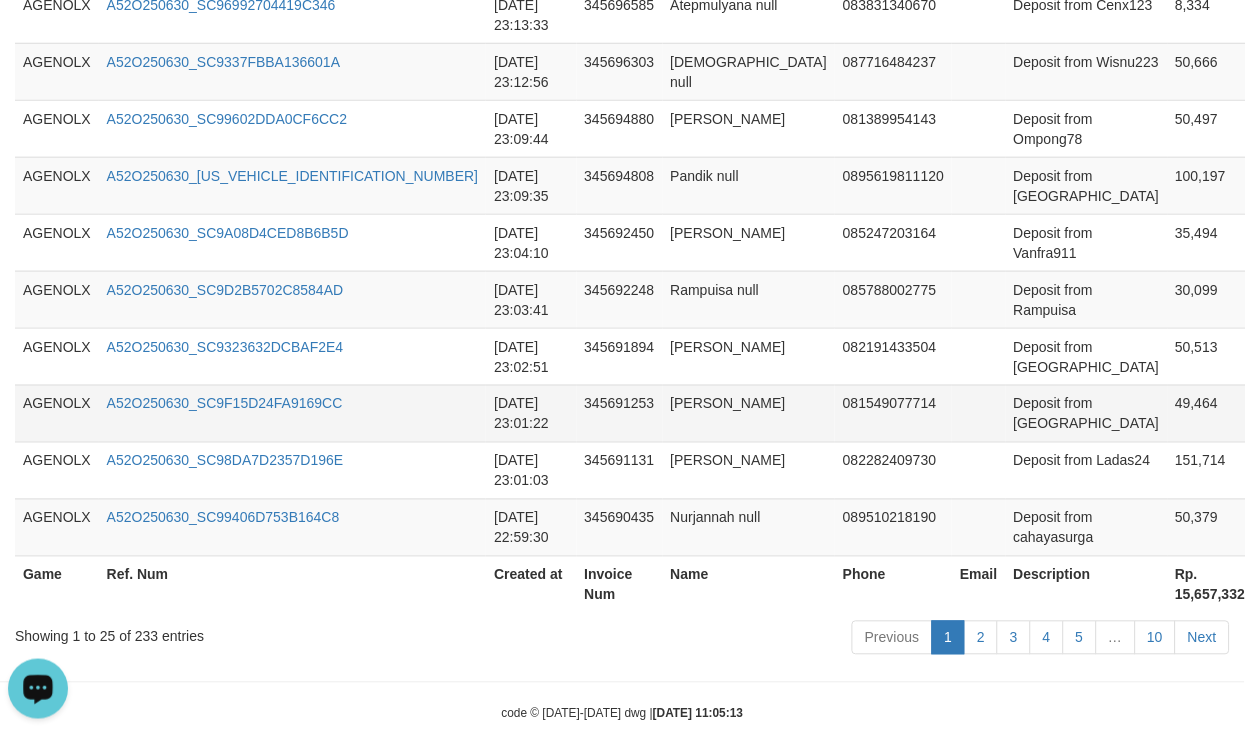scroll, scrollTop: 1687, scrollLeft: 0, axis: vertical 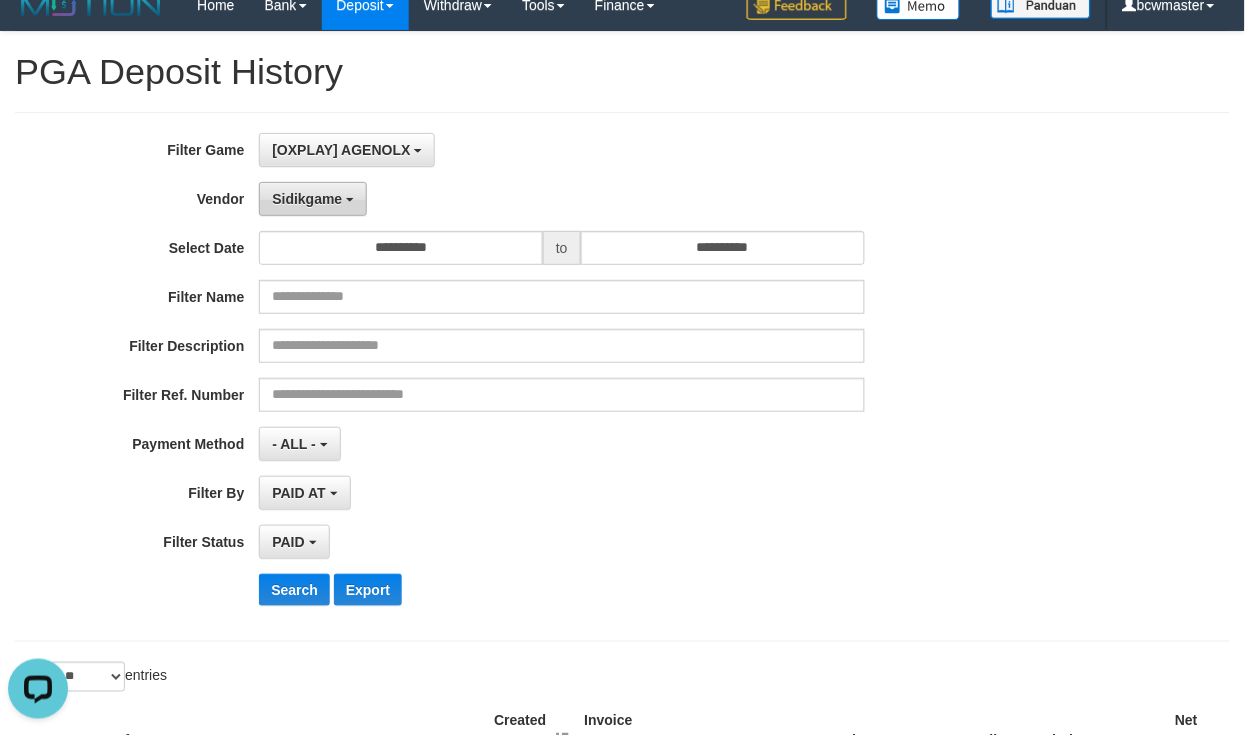 click on "Sidikgame" at bounding box center [307, 199] 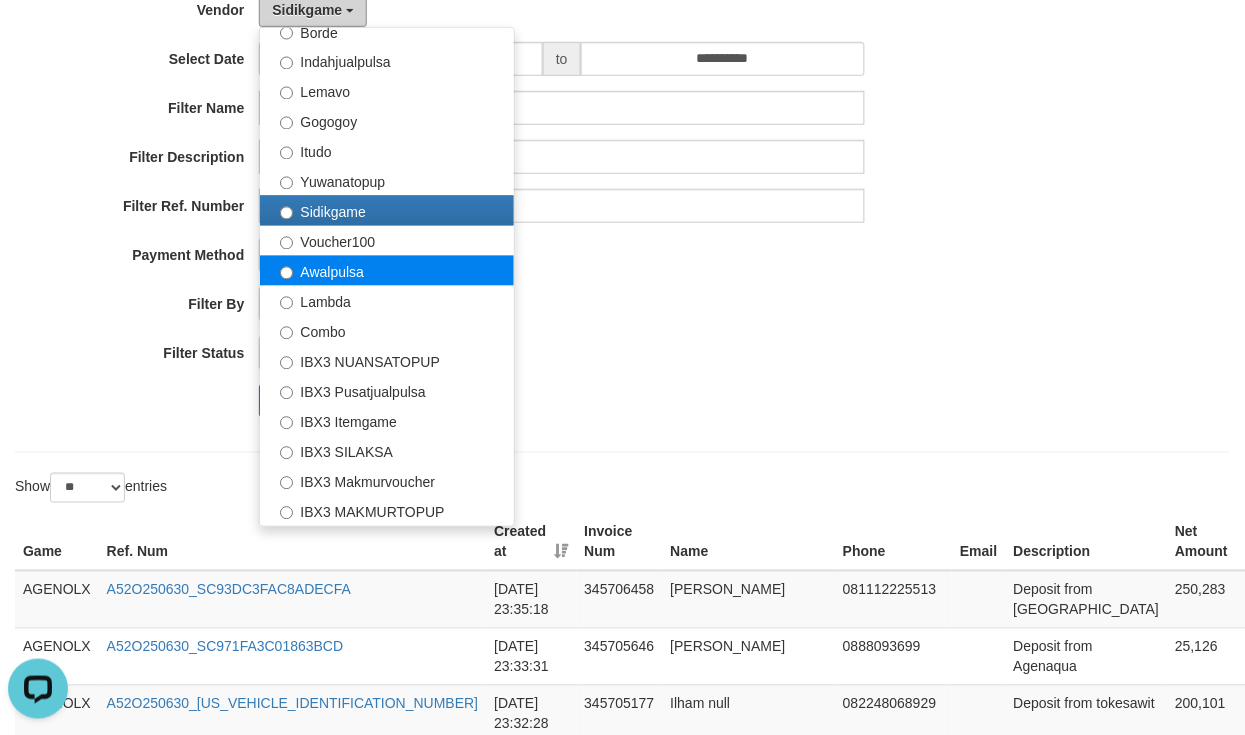 scroll, scrollTop: 187, scrollLeft: 0, axis: vertical 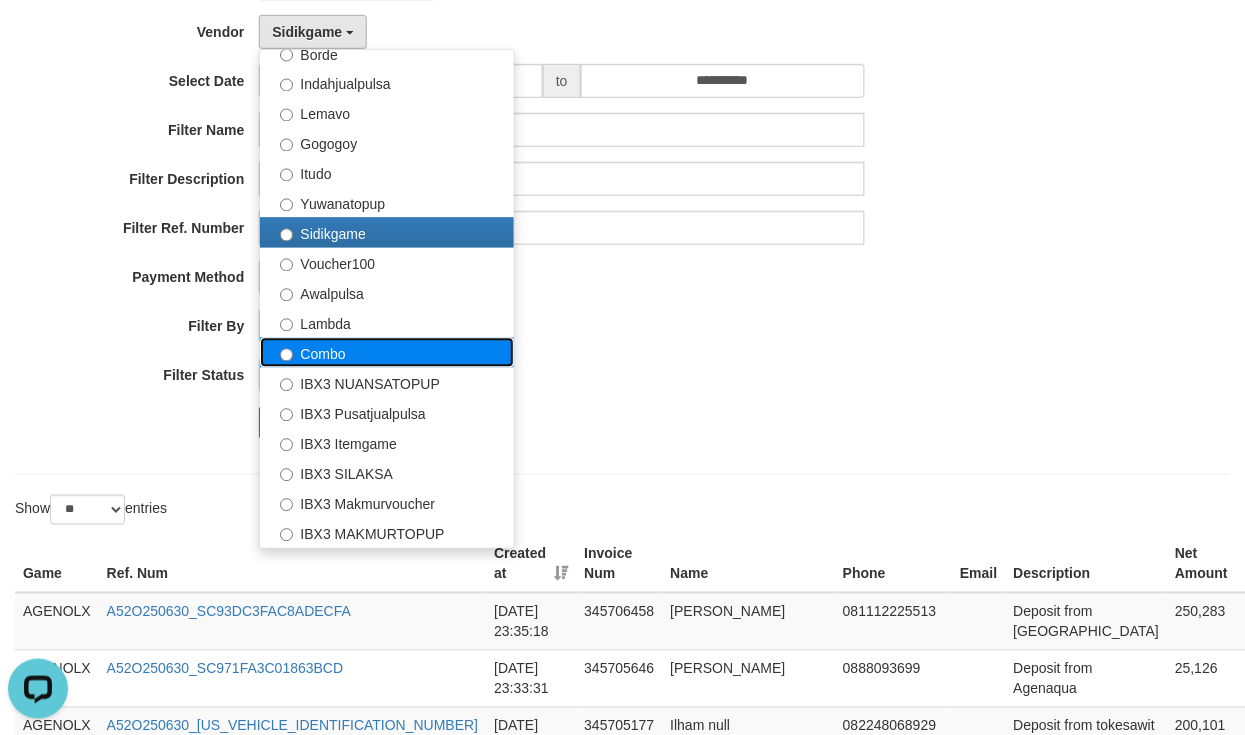 click on "Combo" at bounding box center [387, 353] 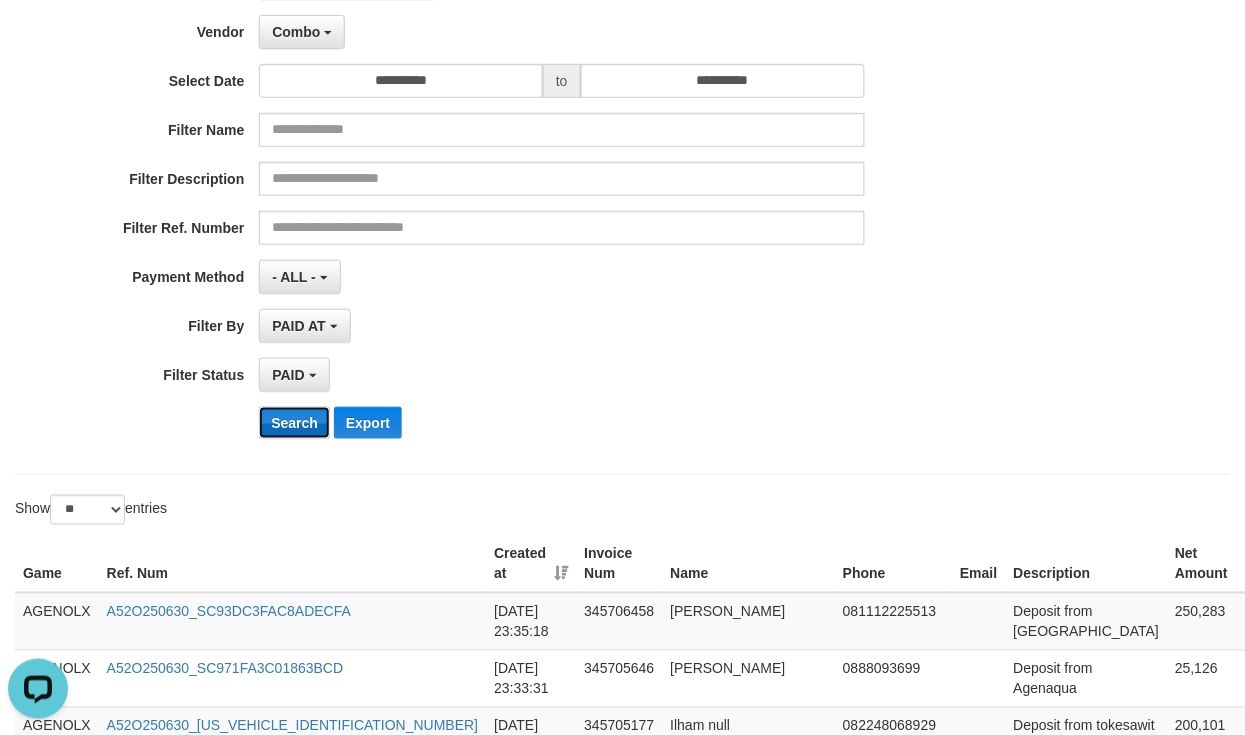 click on "Search" at bounding box center (294, 423) 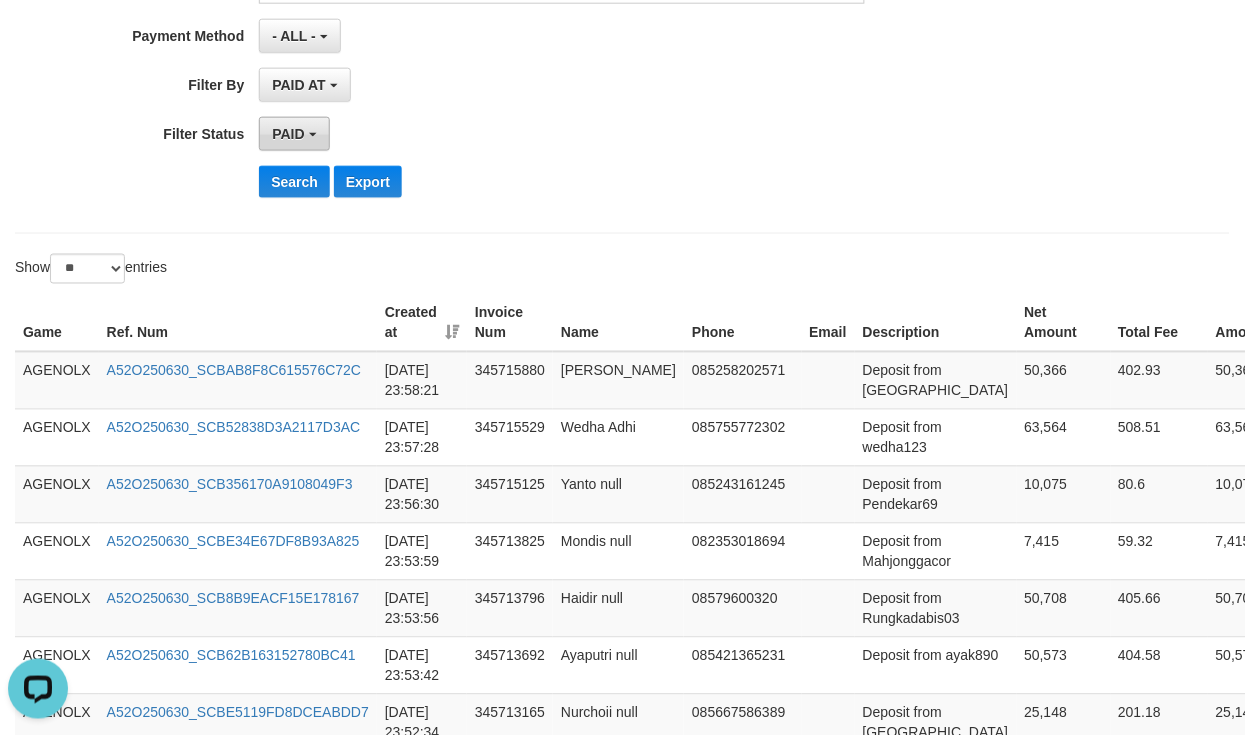 scroll, scrollTop: 353, scrollLeft: 0, axis: vertical 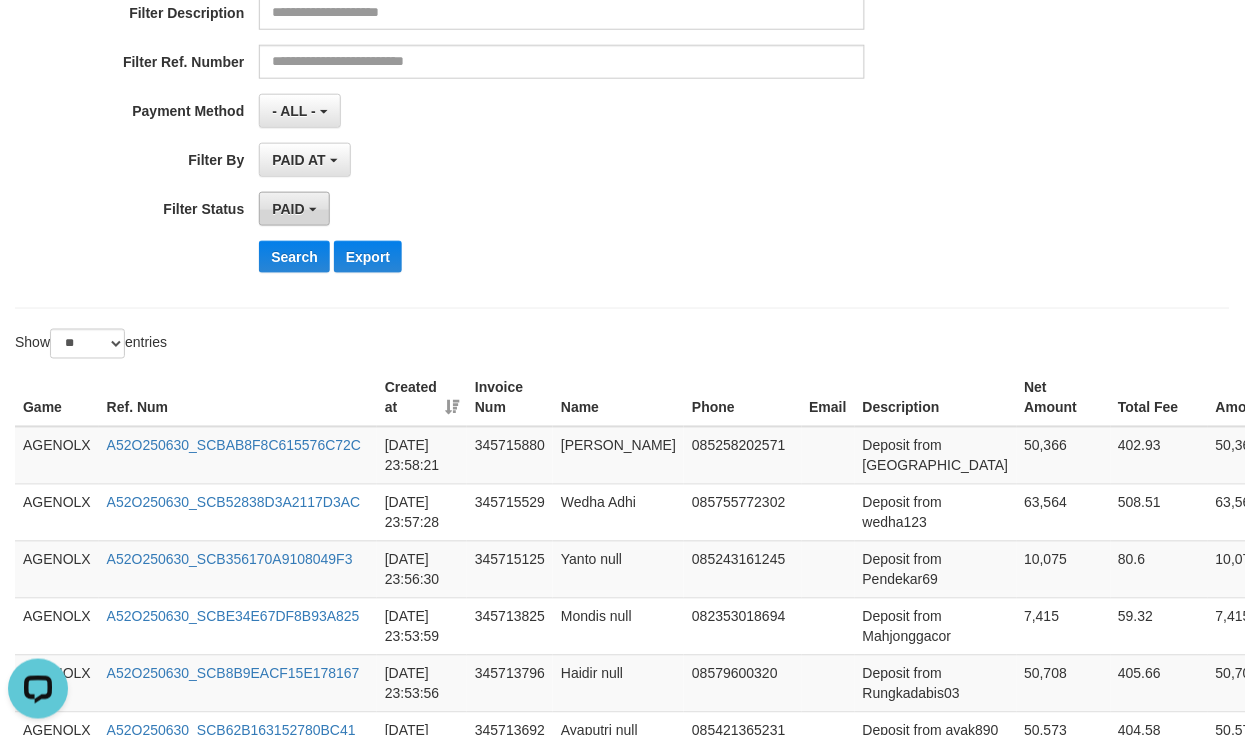 click on "PAID" at bounding box center (294, 209) 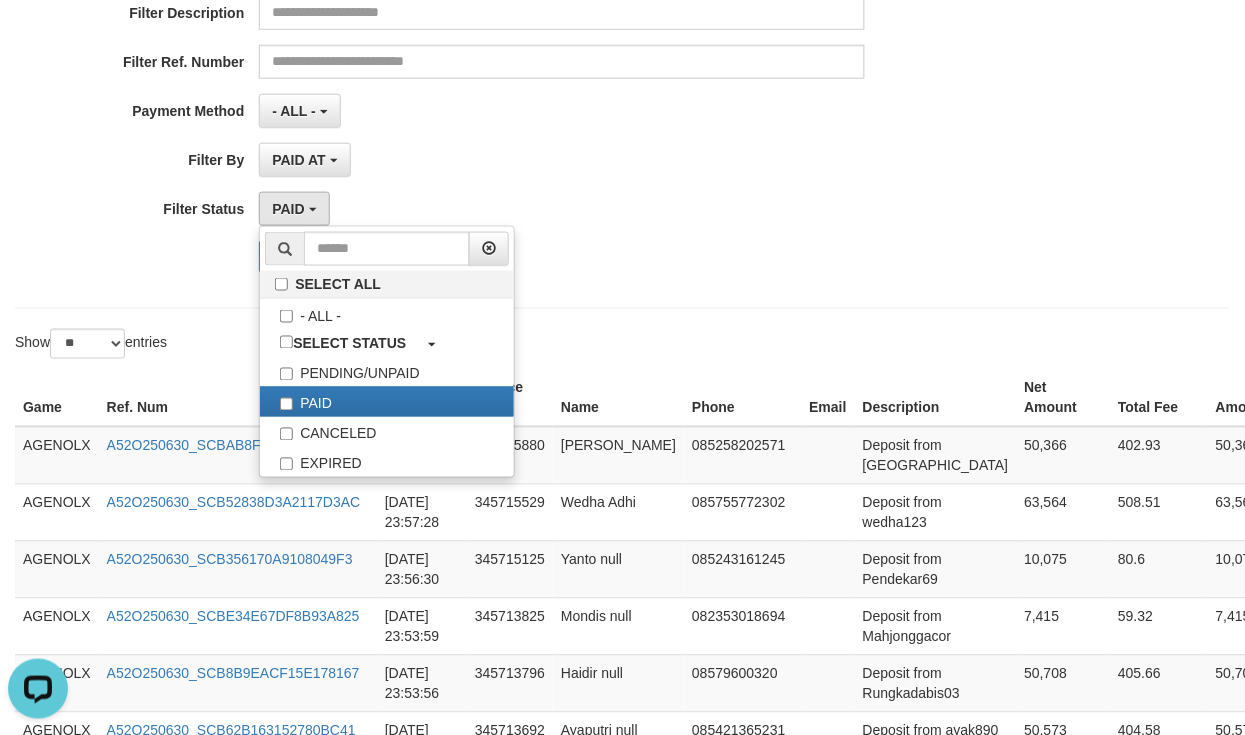 click on "PAID AT
PAID AT
CREATED AT" at bounding box center (561, 160) 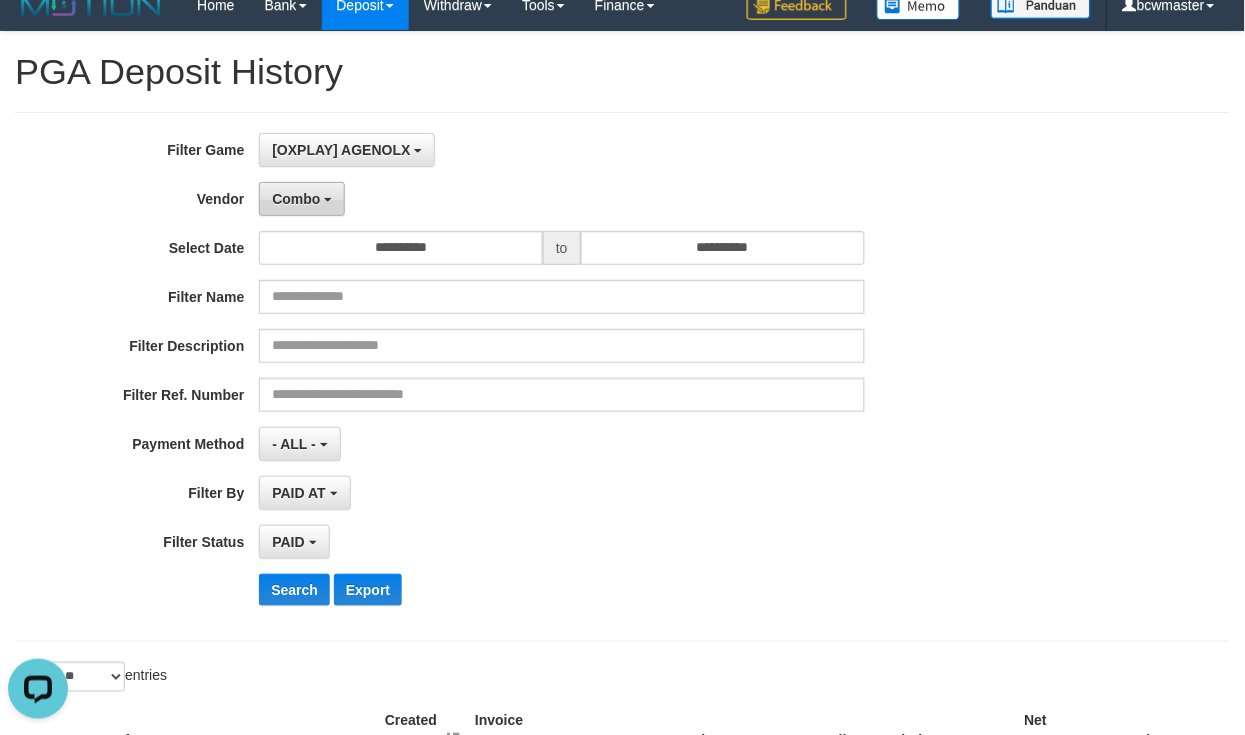 click on "Combo" at bounding box center (296, 199) 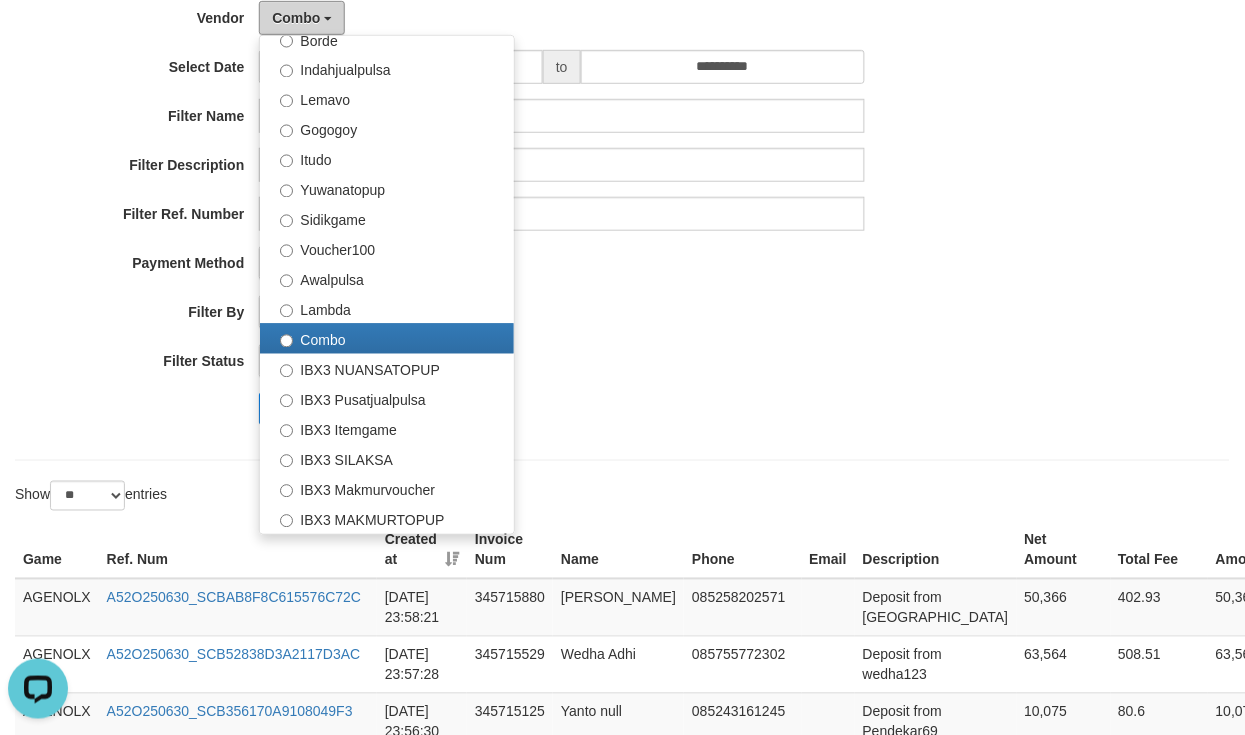 scroll, scrollTop: 520, scrollLeft: 0, axis: vertical 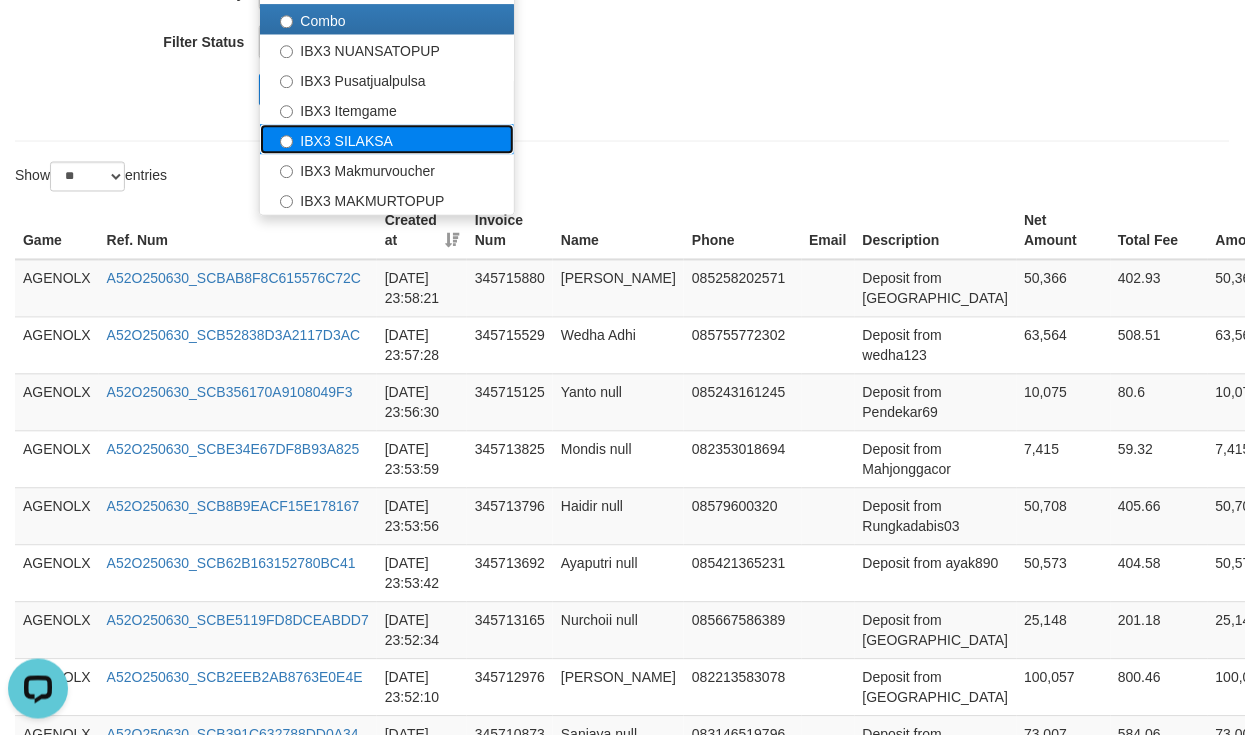 click on "IBX3 SILAKSA" at bounding box center (387, 140) 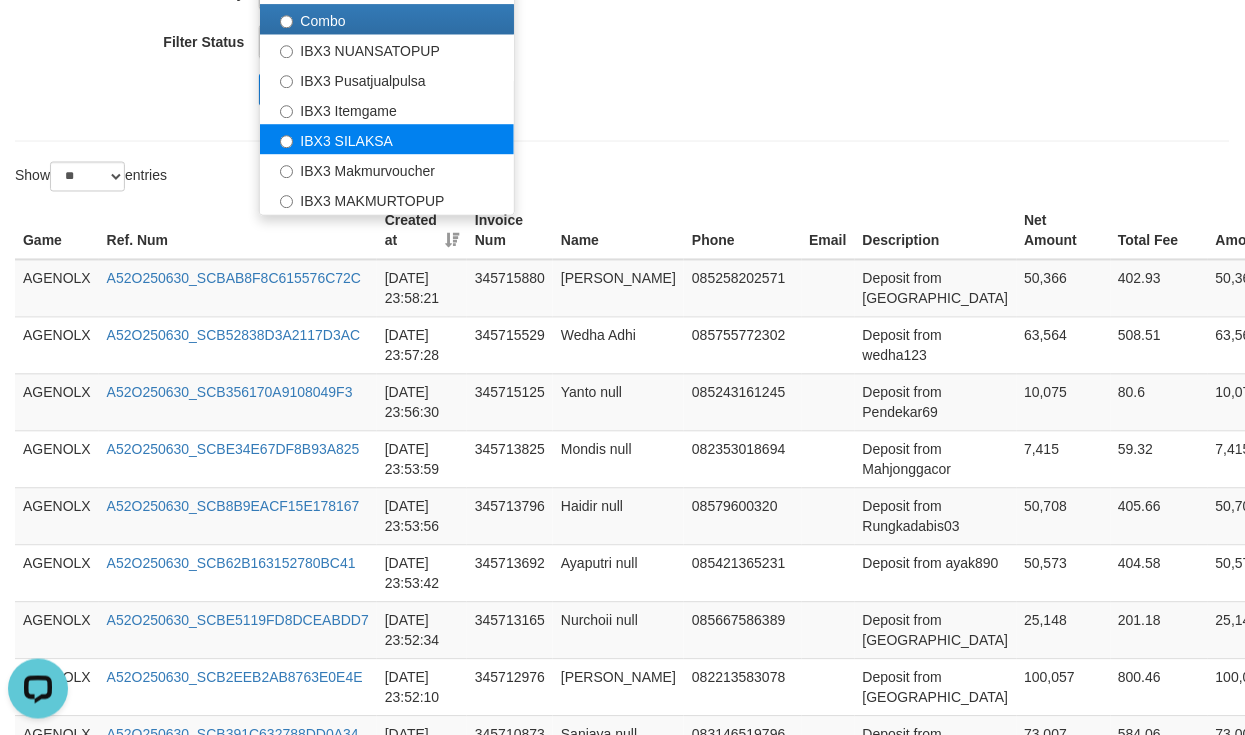 select on "**********" 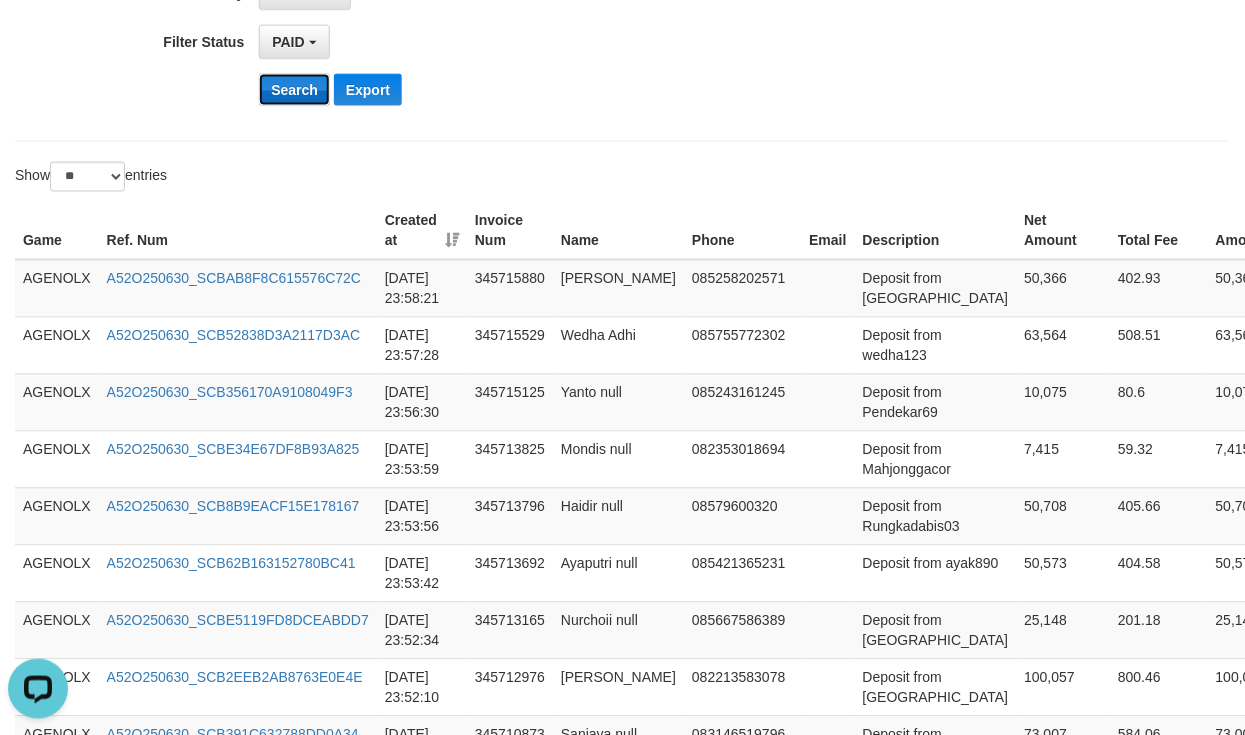 click on "Search" at bounding box center [294, 90] 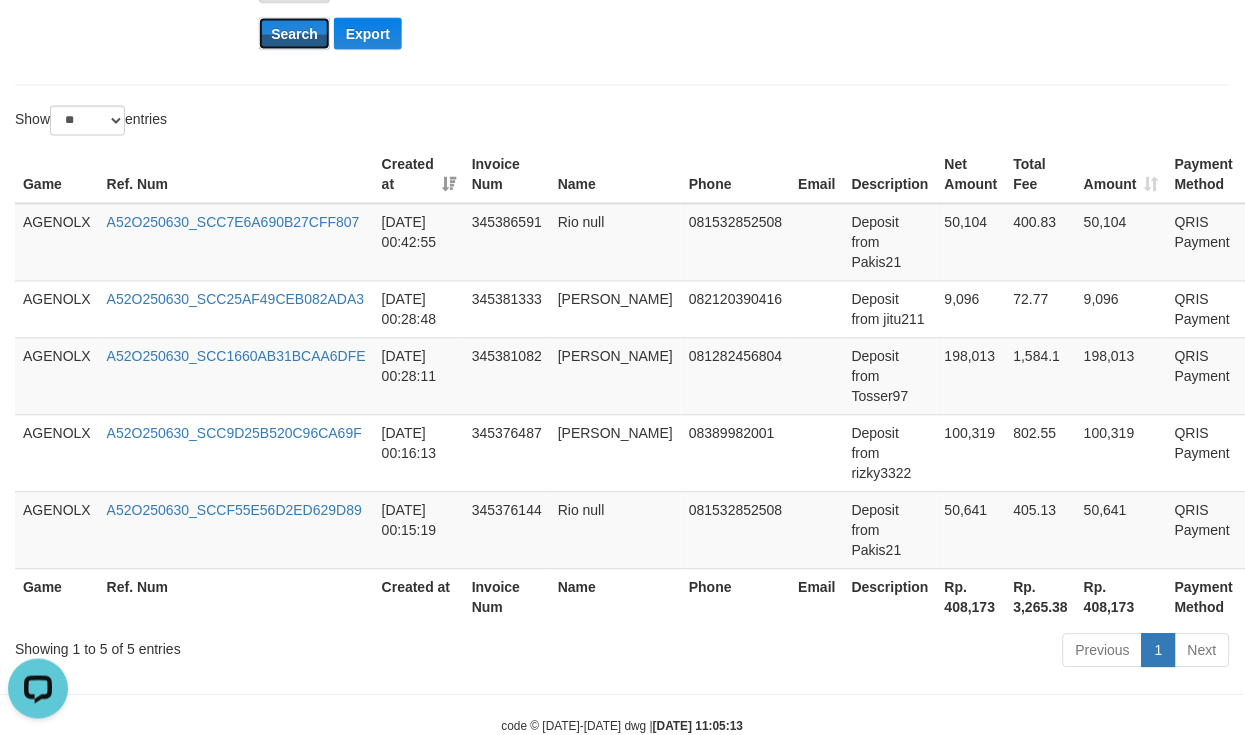 scroll, scrollTop: 626, scrollLeft: 0, axis: vertical 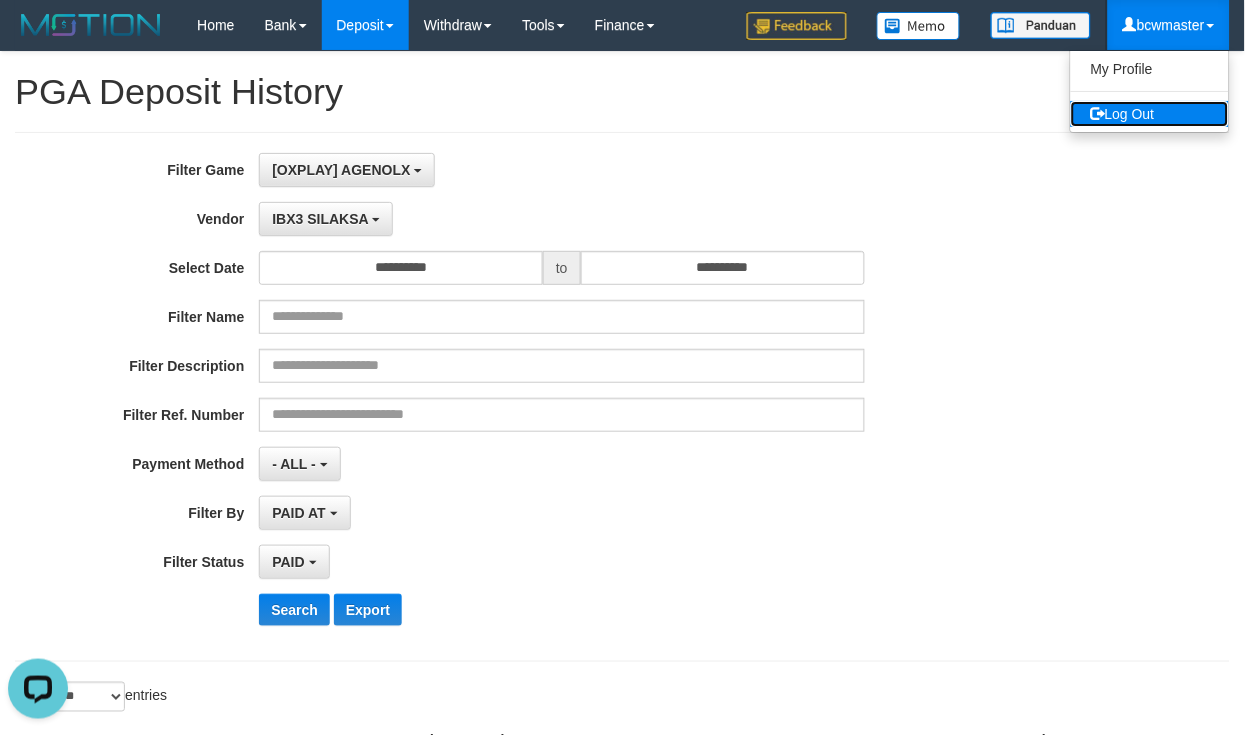 click on "Log Out" at bounding box center (1150, 114) 